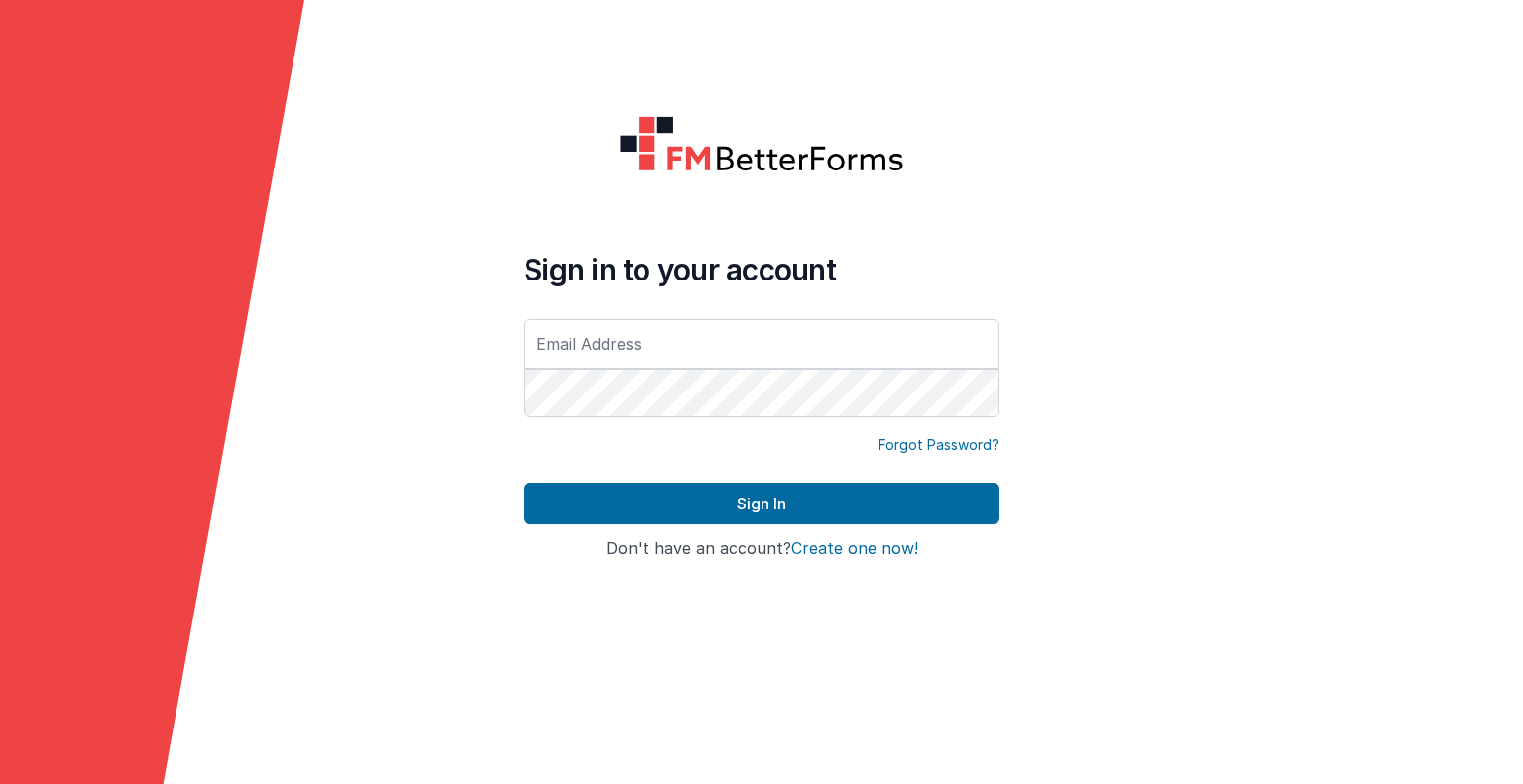 scroll, scrollTop: 0, scrollLeft: 0, axis: both 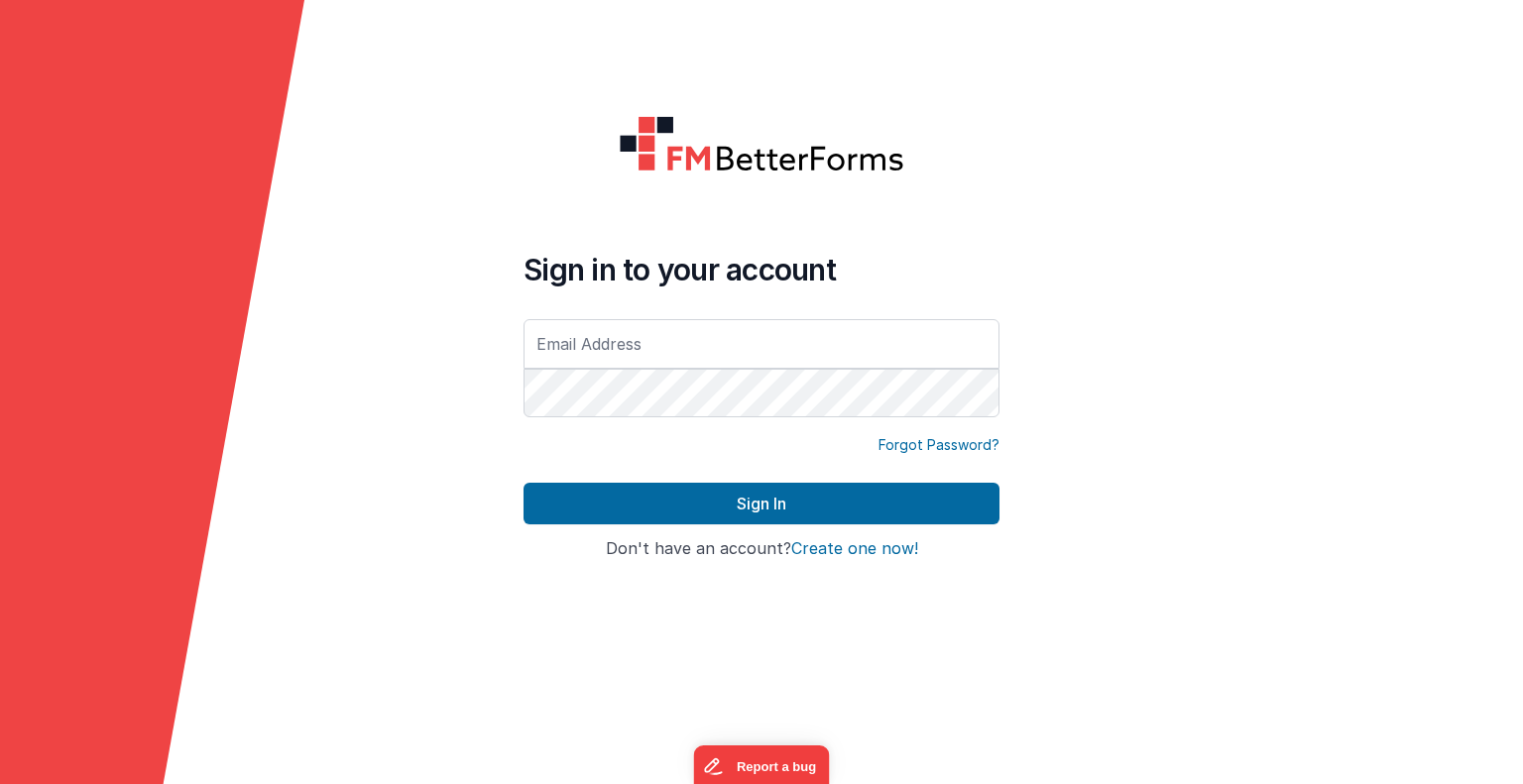 click at bounding box center (762, 344) 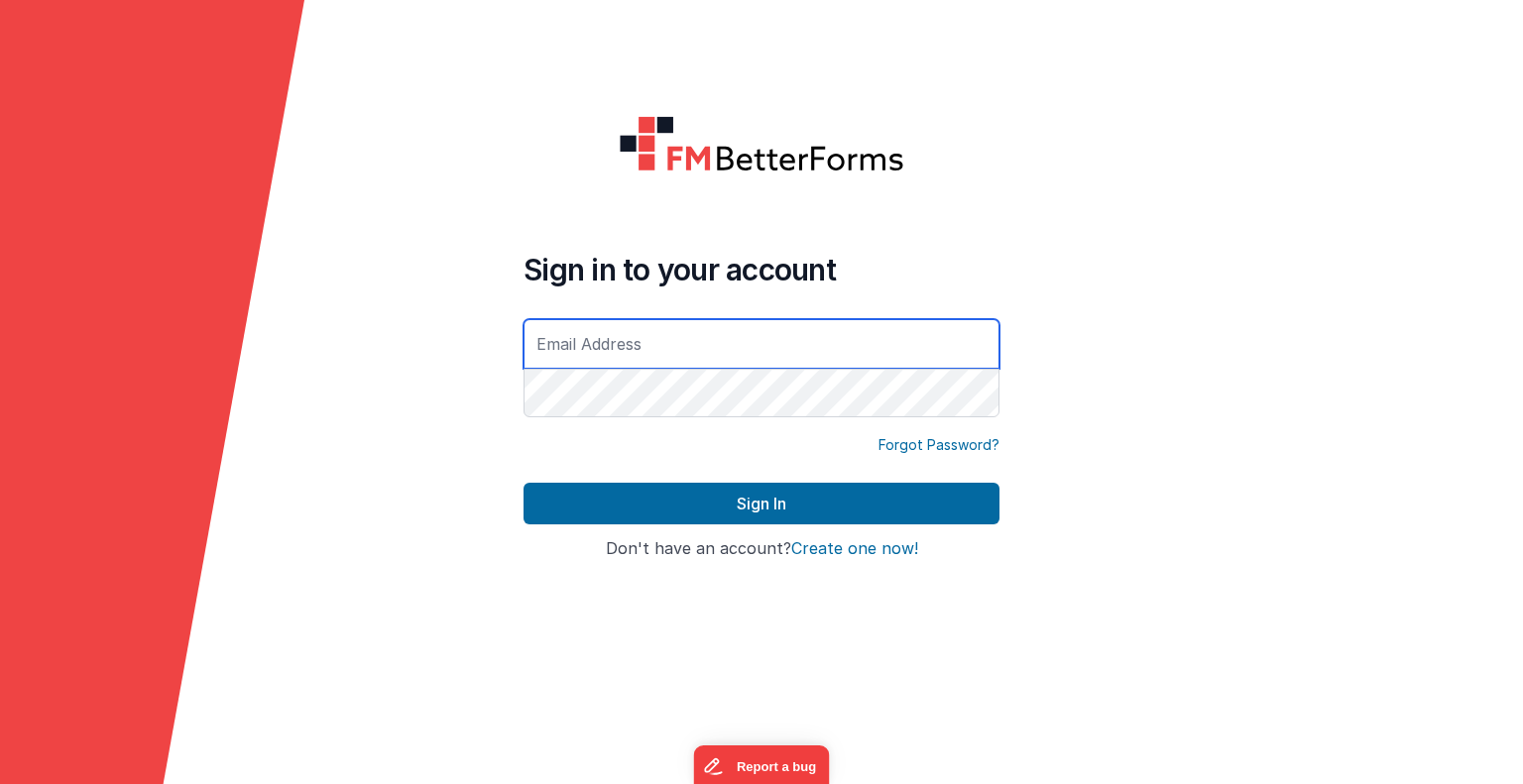 type on "[USERNAME]@[DOMAIN]" 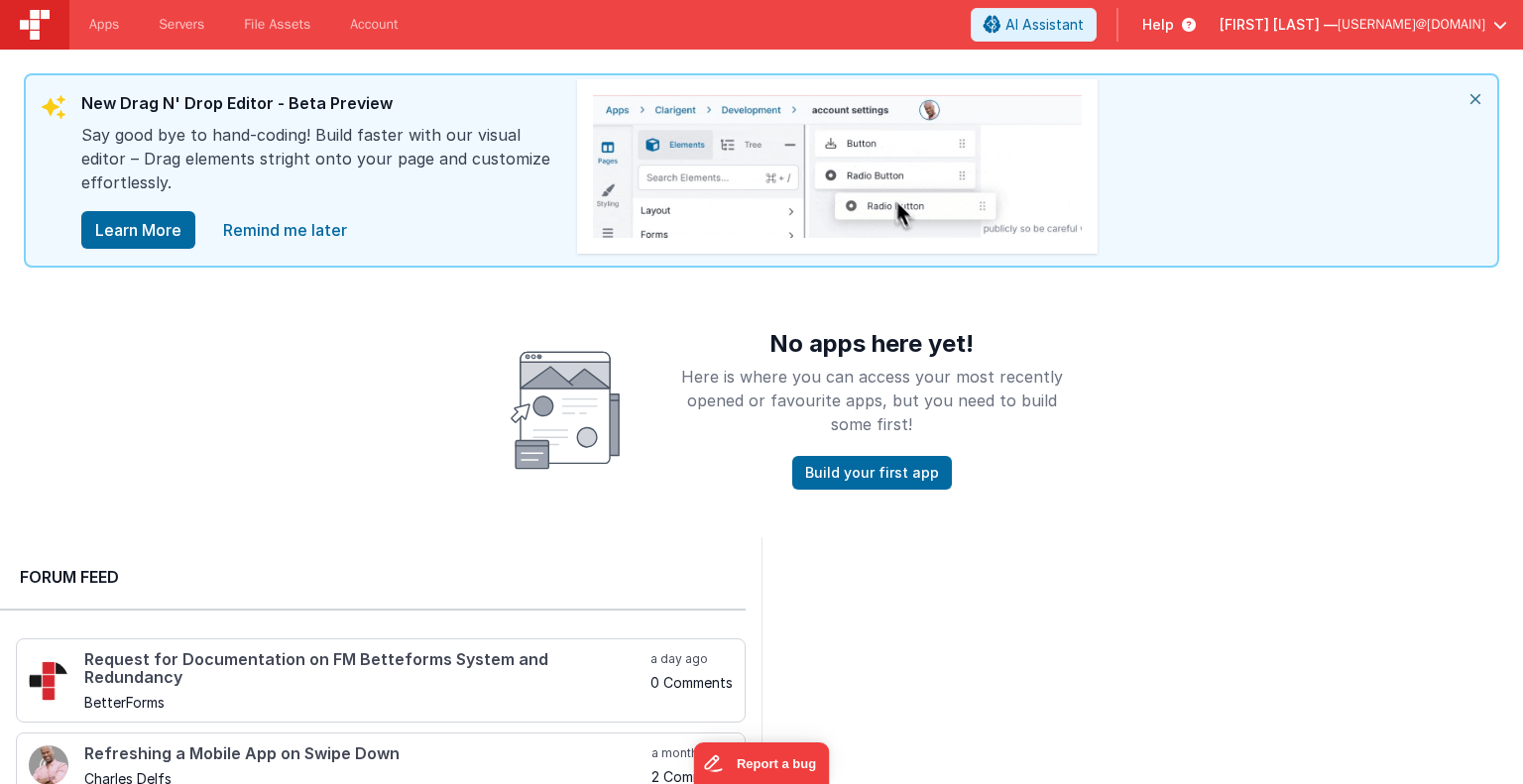 click on "Help" at bounding box center (1158, 25) 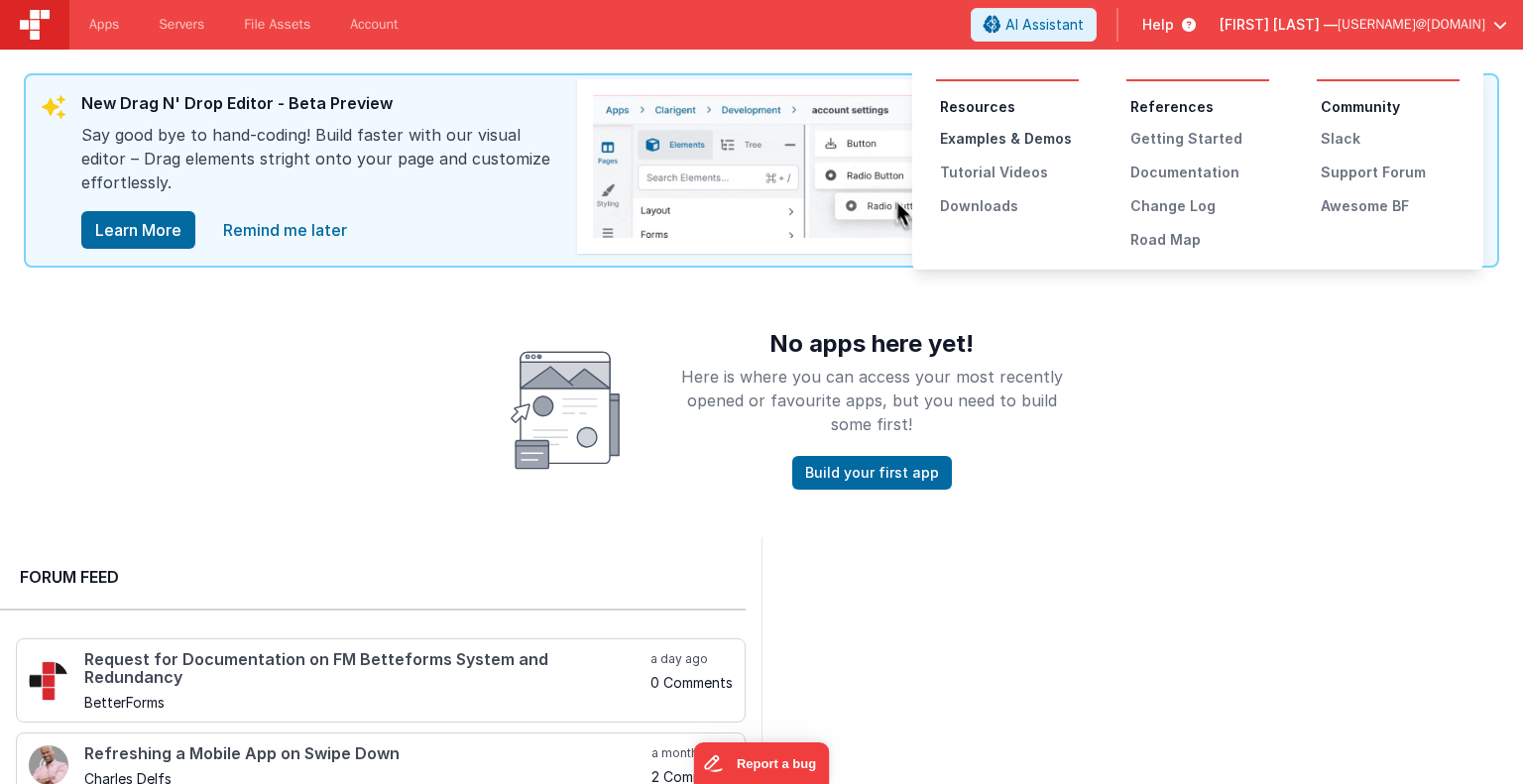 click on "Examples & Demos" at bounding box center [1009, 139] 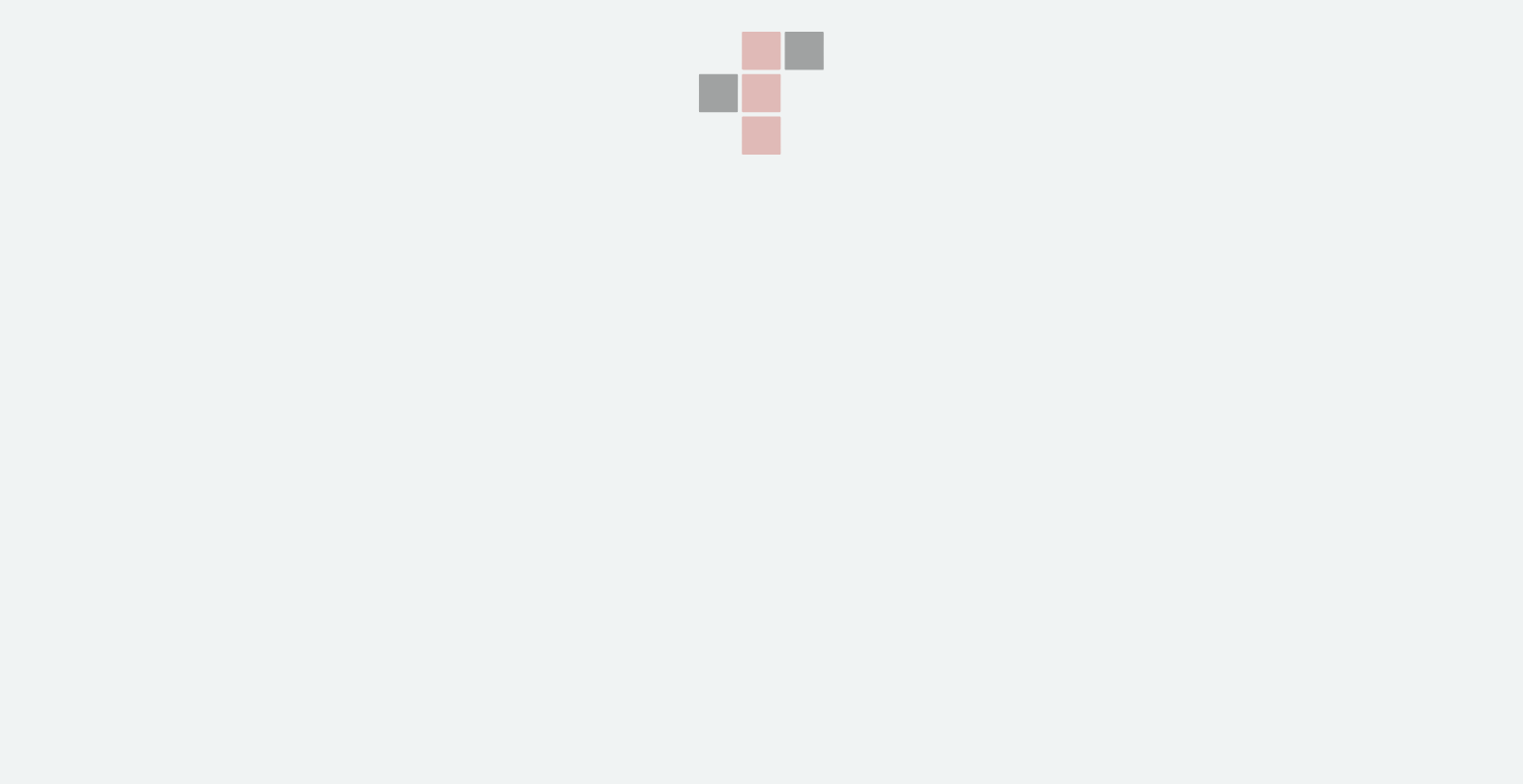 scroll, scrollTop: 0, scrollLeft: 0, axis: both 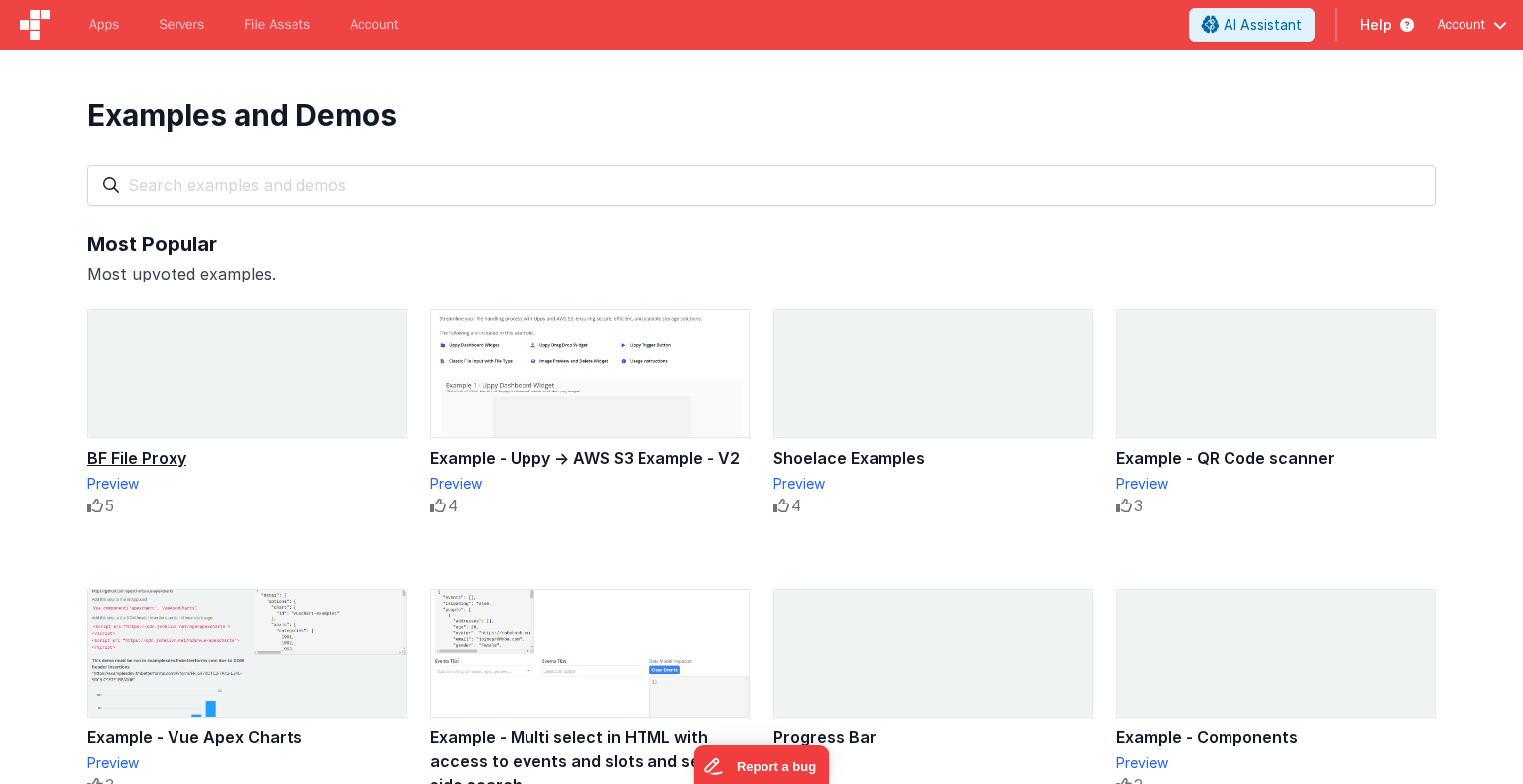 click at bounding box center [247, 374] 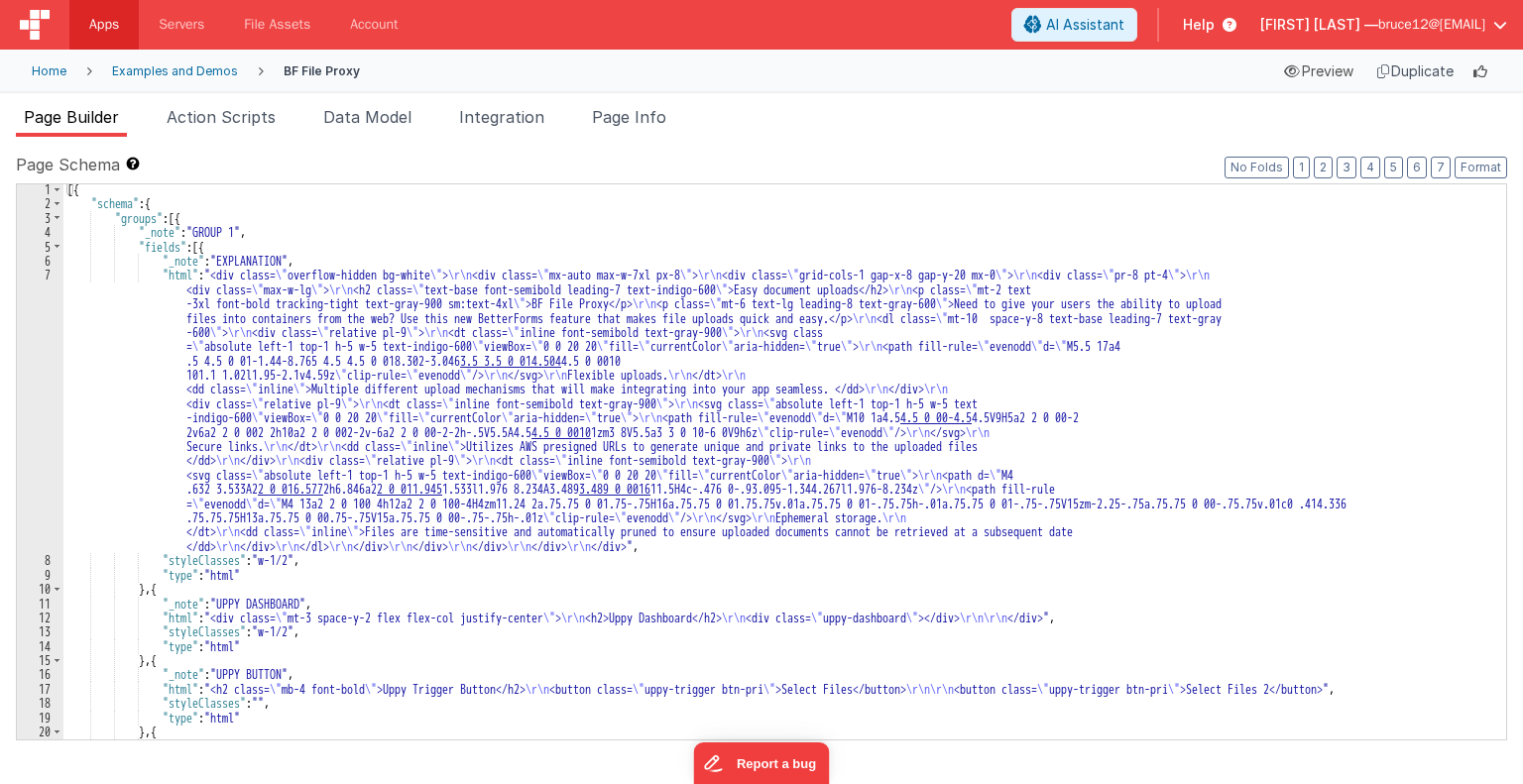 scroll, scrollTop: 6, scrollLeft: 0, axis: vertical 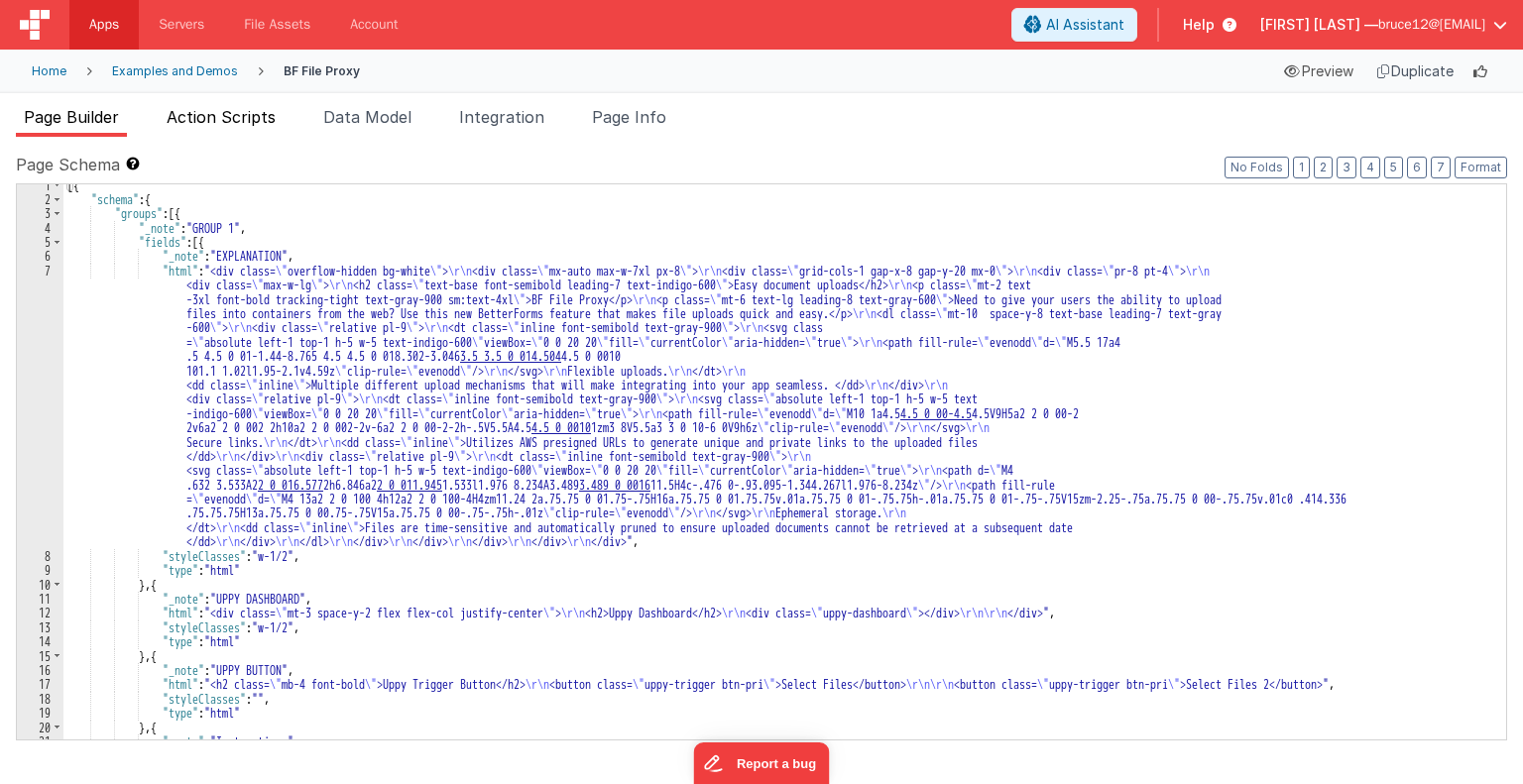 click on "Action Scripts" at bounding box center [221, 117] 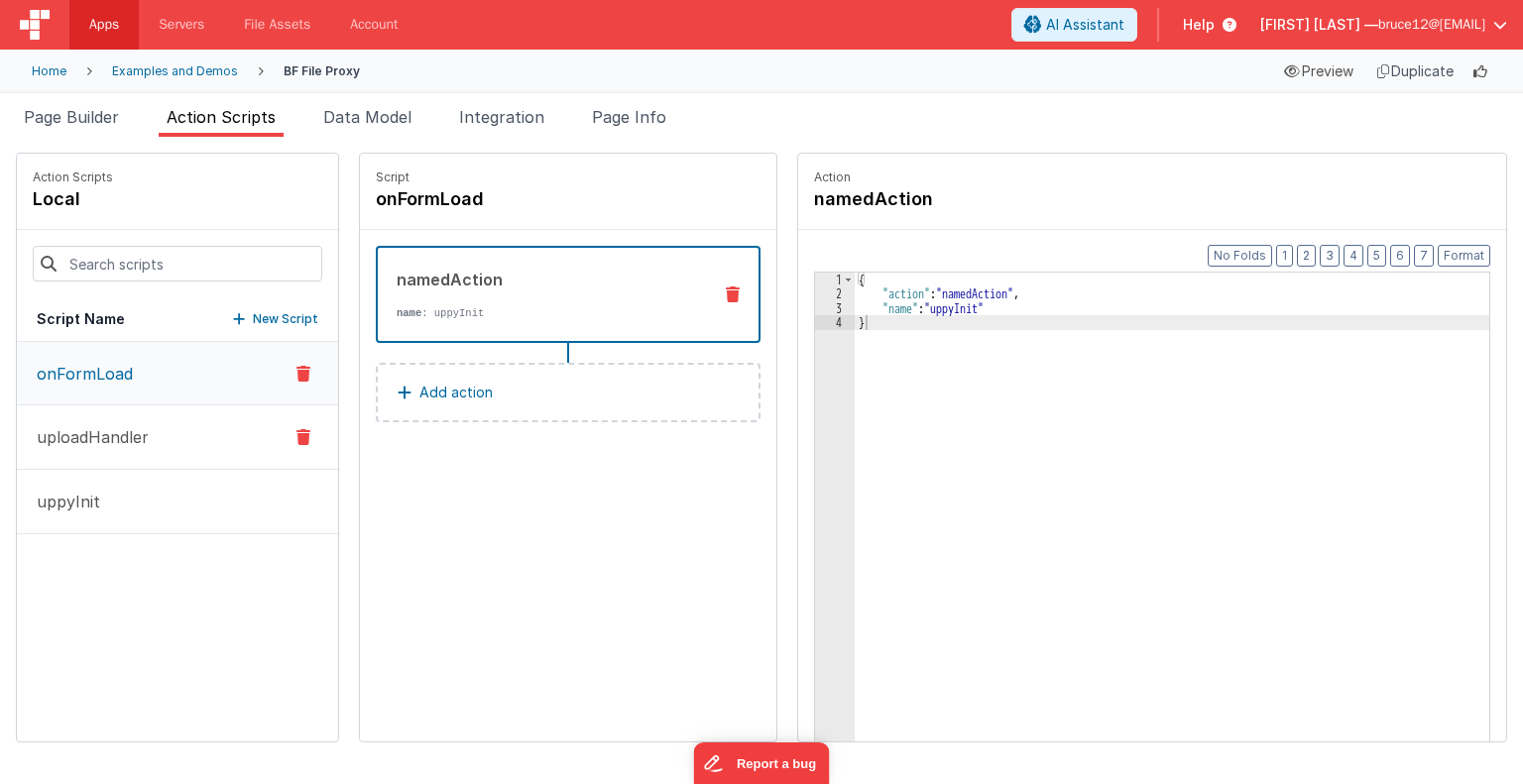 click on "uploadHandler" at bounding box center [86, 437] 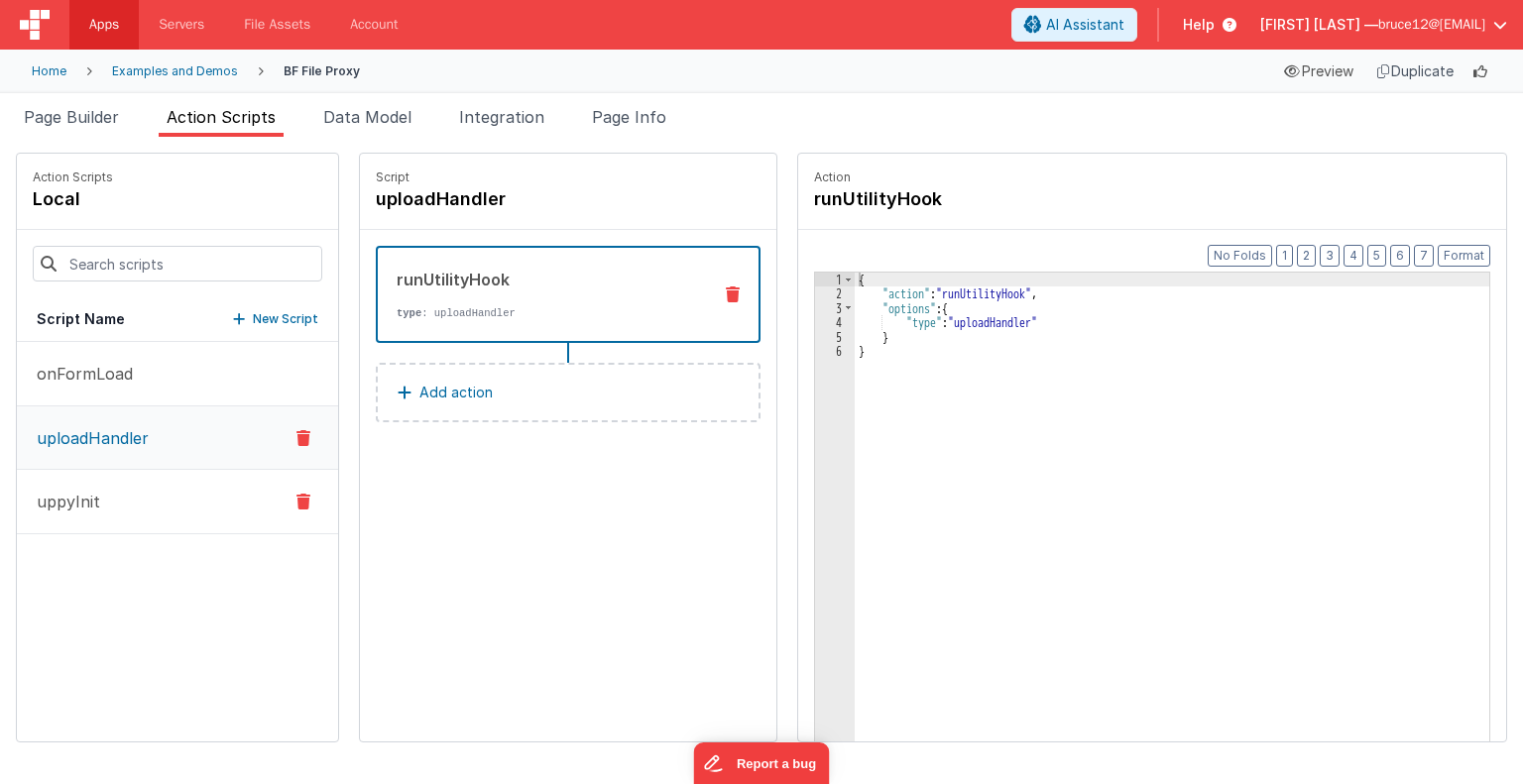 click on "uppyInit" at bounding box center [177, 502] 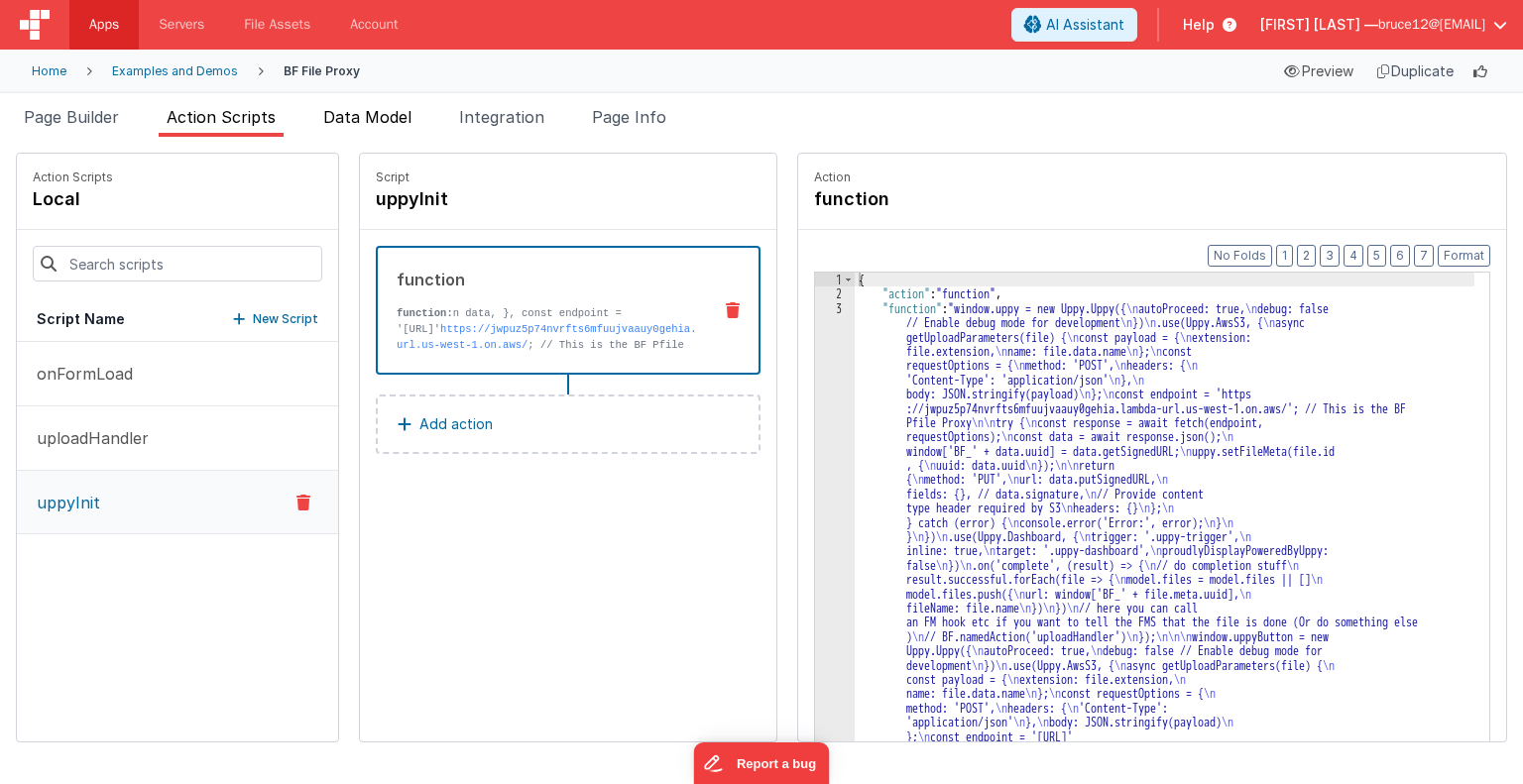 click on "Data Model" at bounding box center [367, 117] 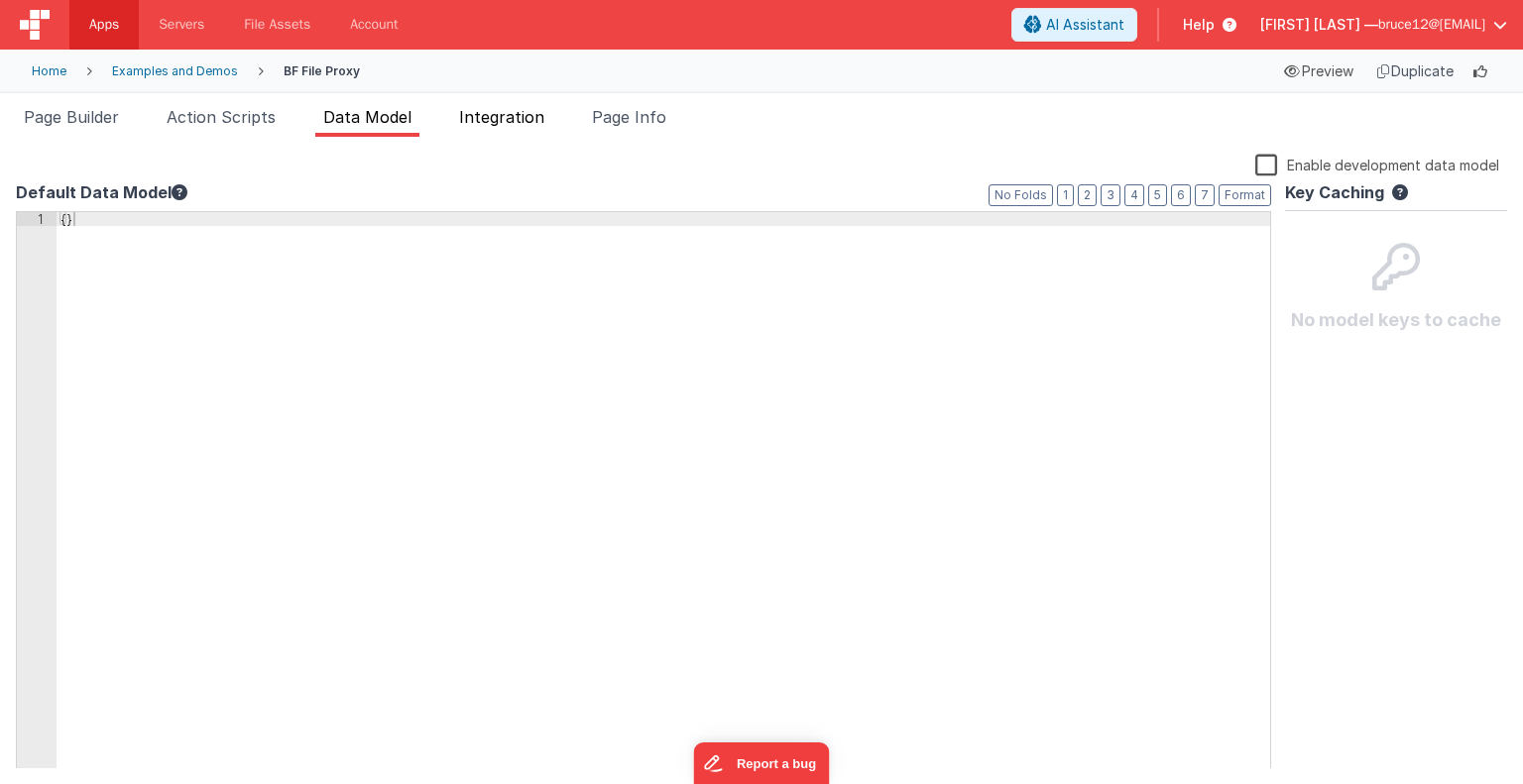 click on "Integration" at bounding box center [502, 117] 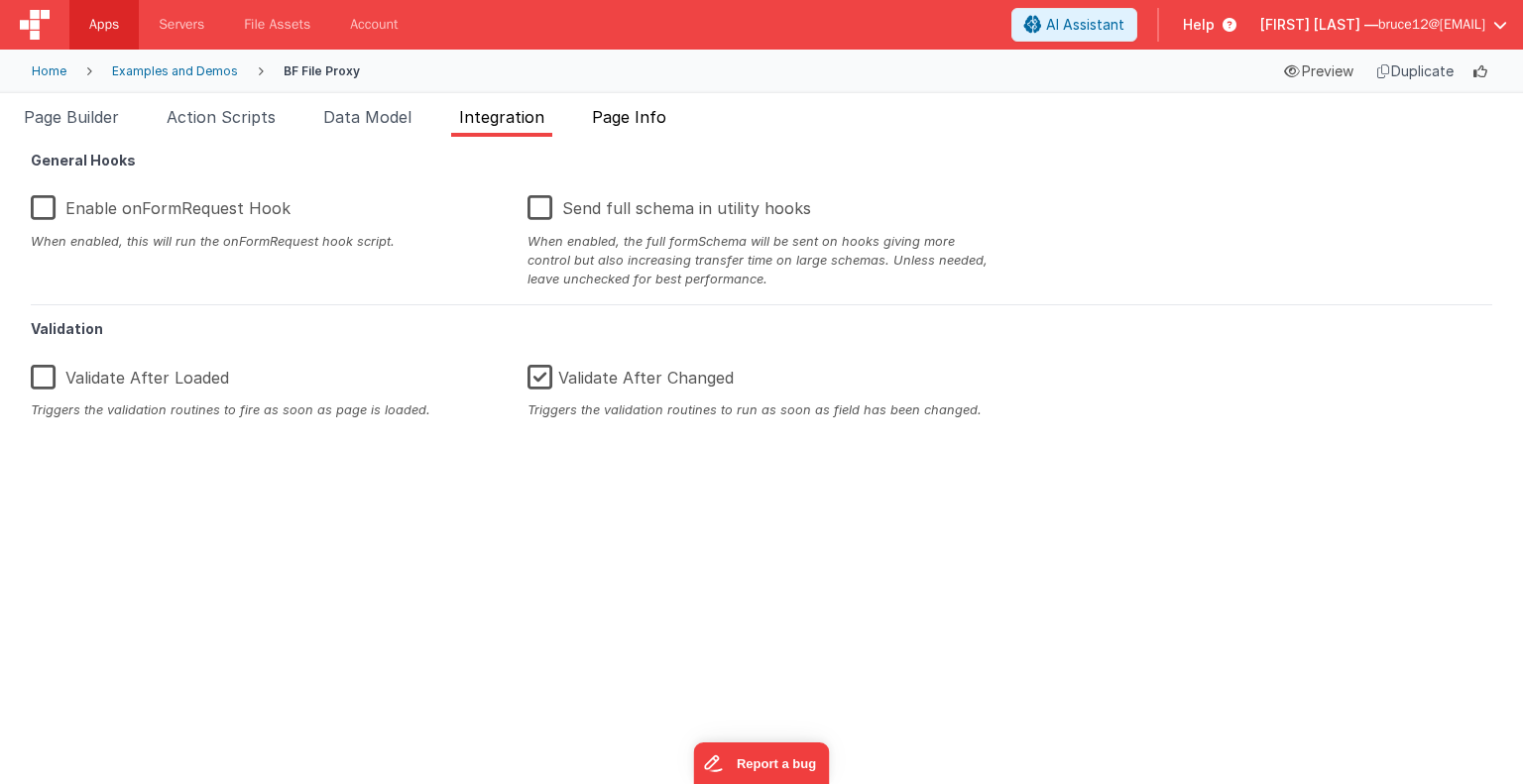click on "Page Info" at bounding box center (629, 117) 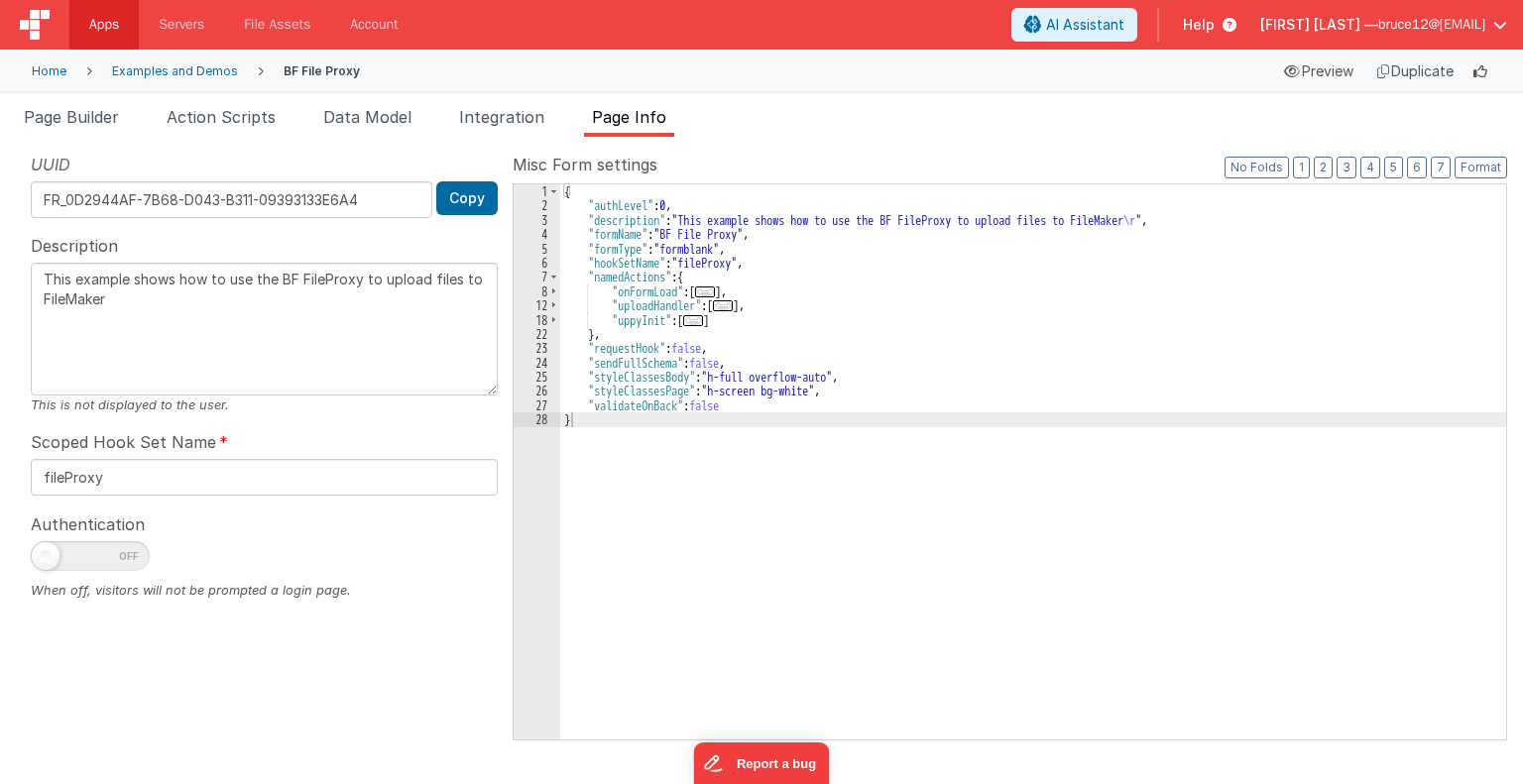click on "Home
Examples and Demos
BF File Proxy
Preview
Duplicate" at bounding box center (762, 71) 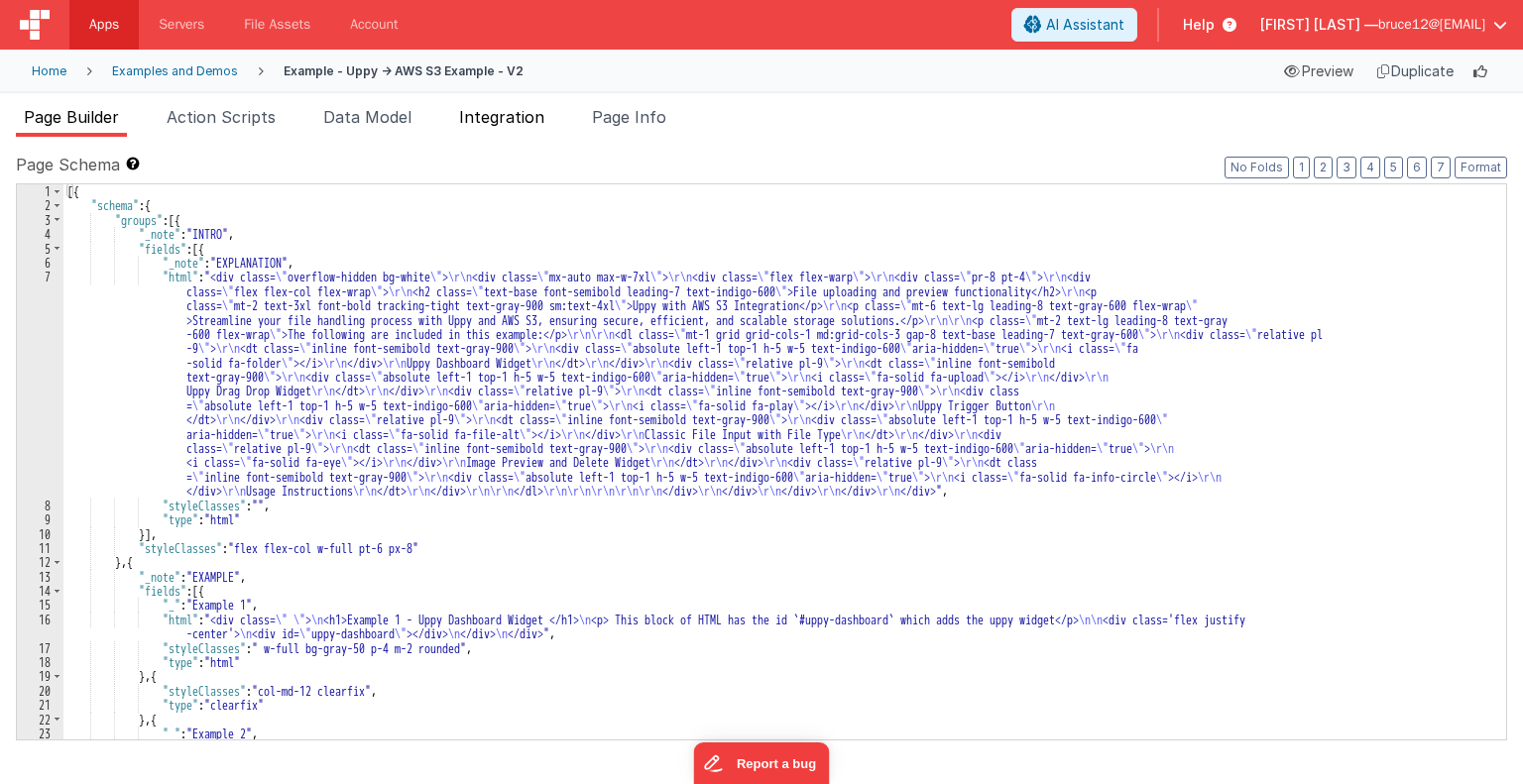 click on "Integration" at bounding box center [502, 117] 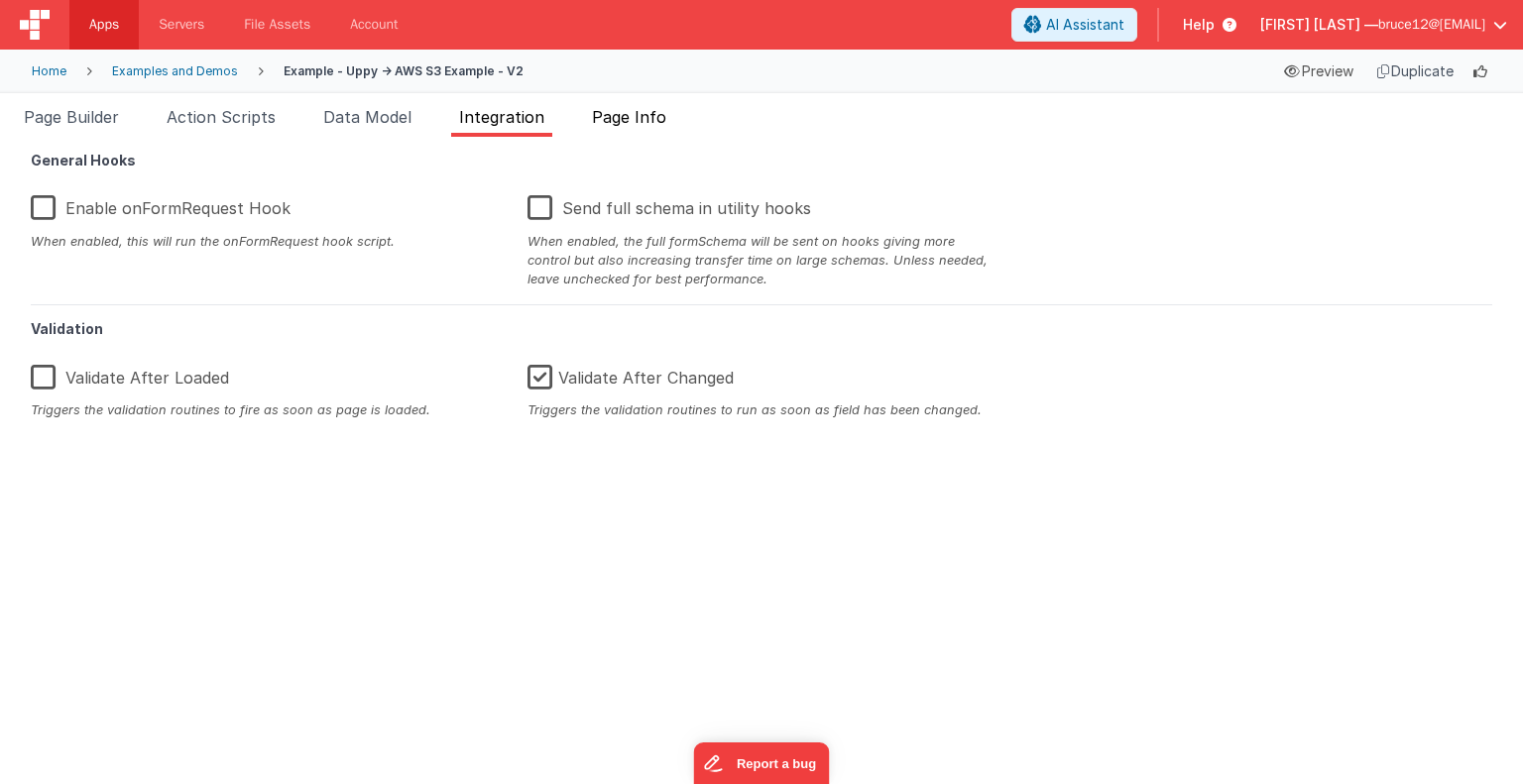 click on "Page Info" at bounding box center (629, 117) 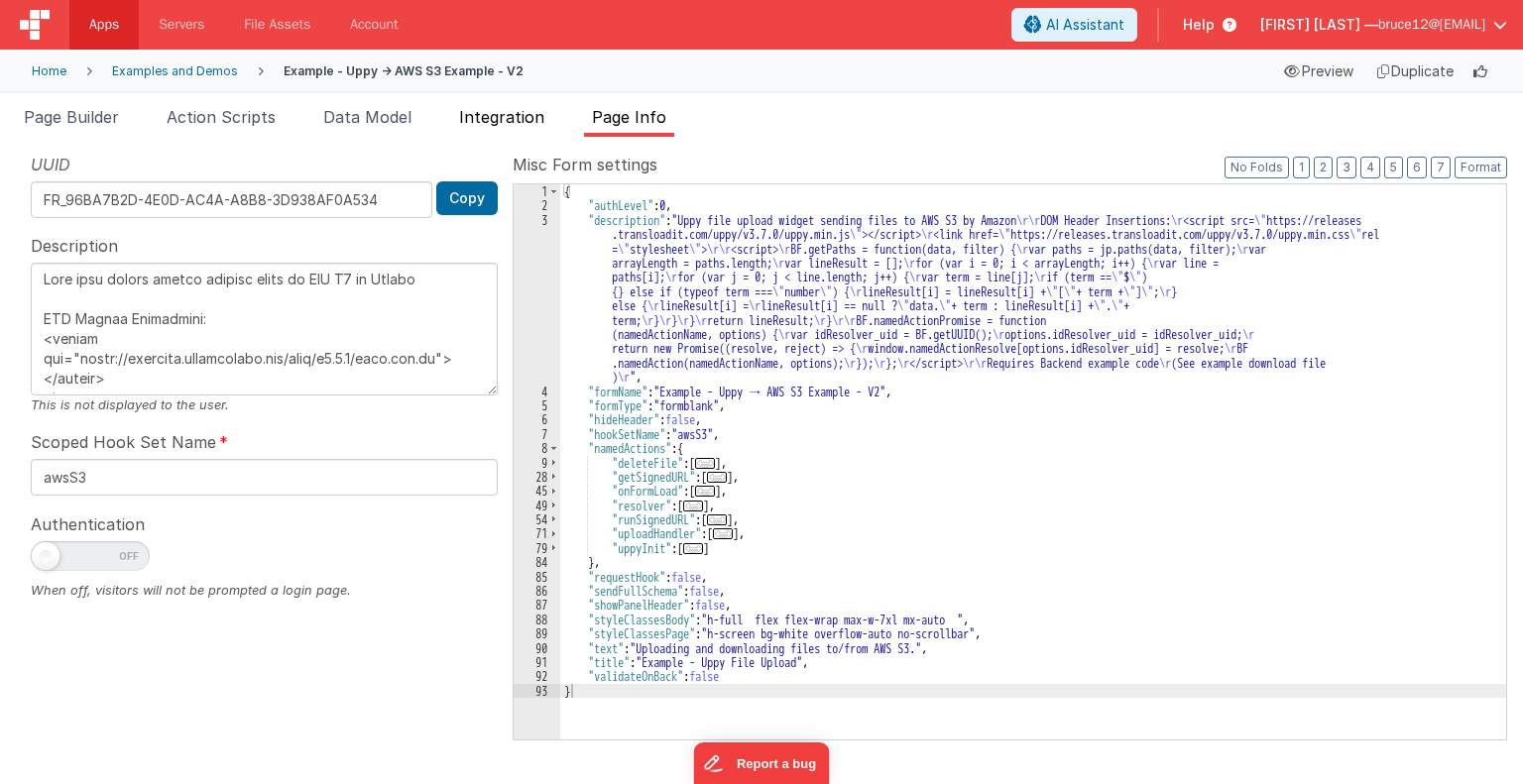 click on "Integration" at bounding box center [502, 117] 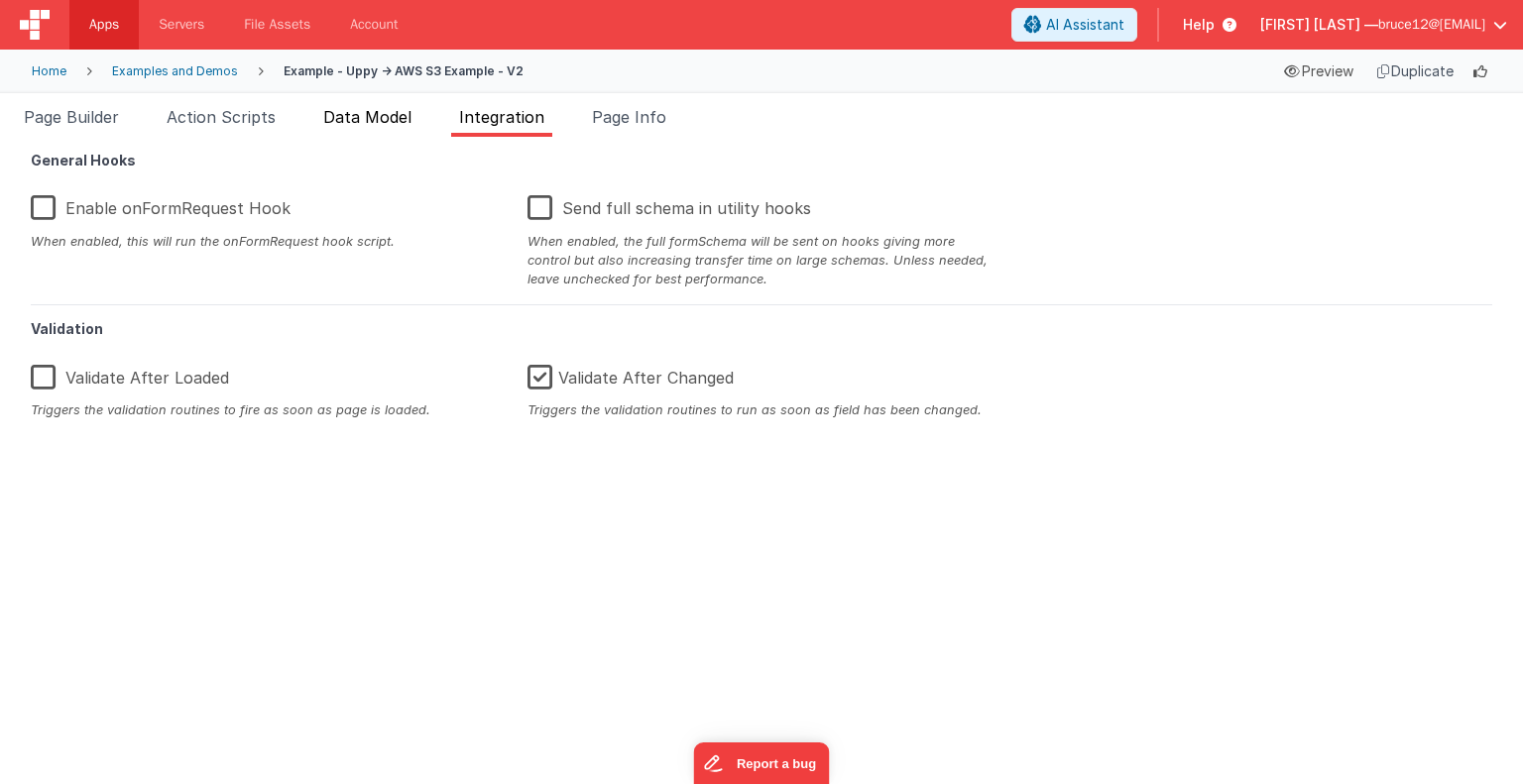 click on "Data Model" at bounding box center (367, 117) 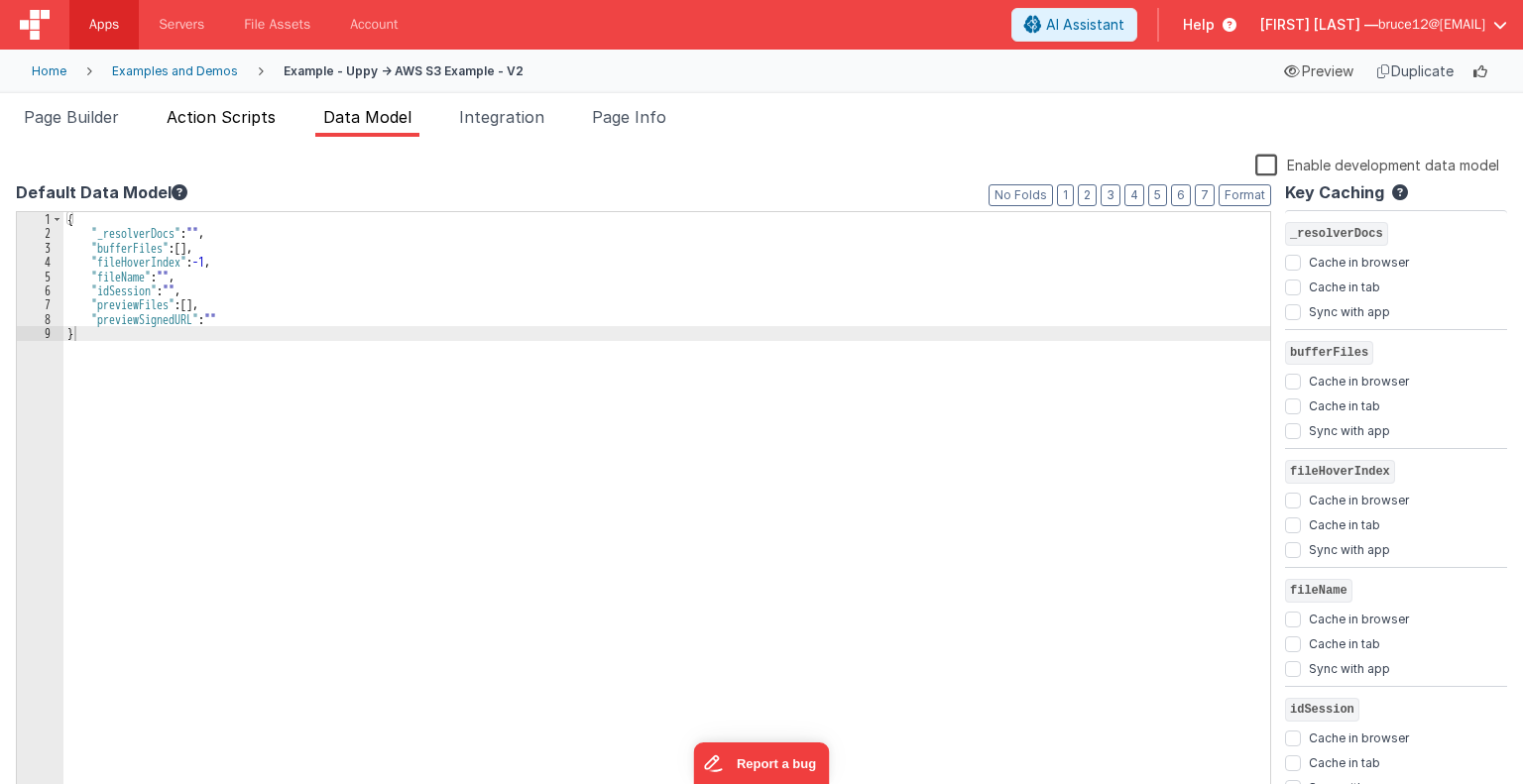 click on "Action Scripts" at bounding box center (221, 117) 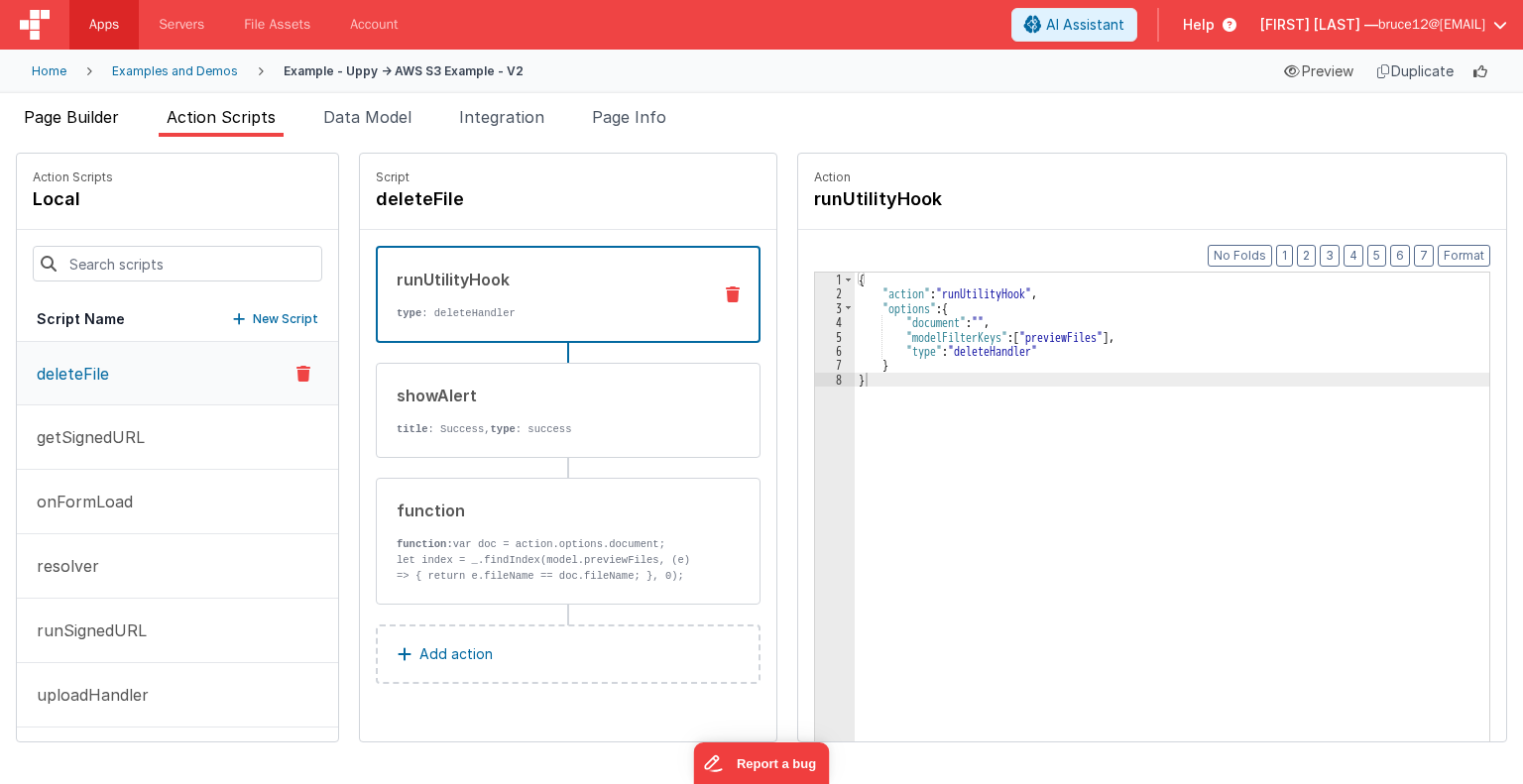 click on "Page Builder" at bounding box center (71, 117) 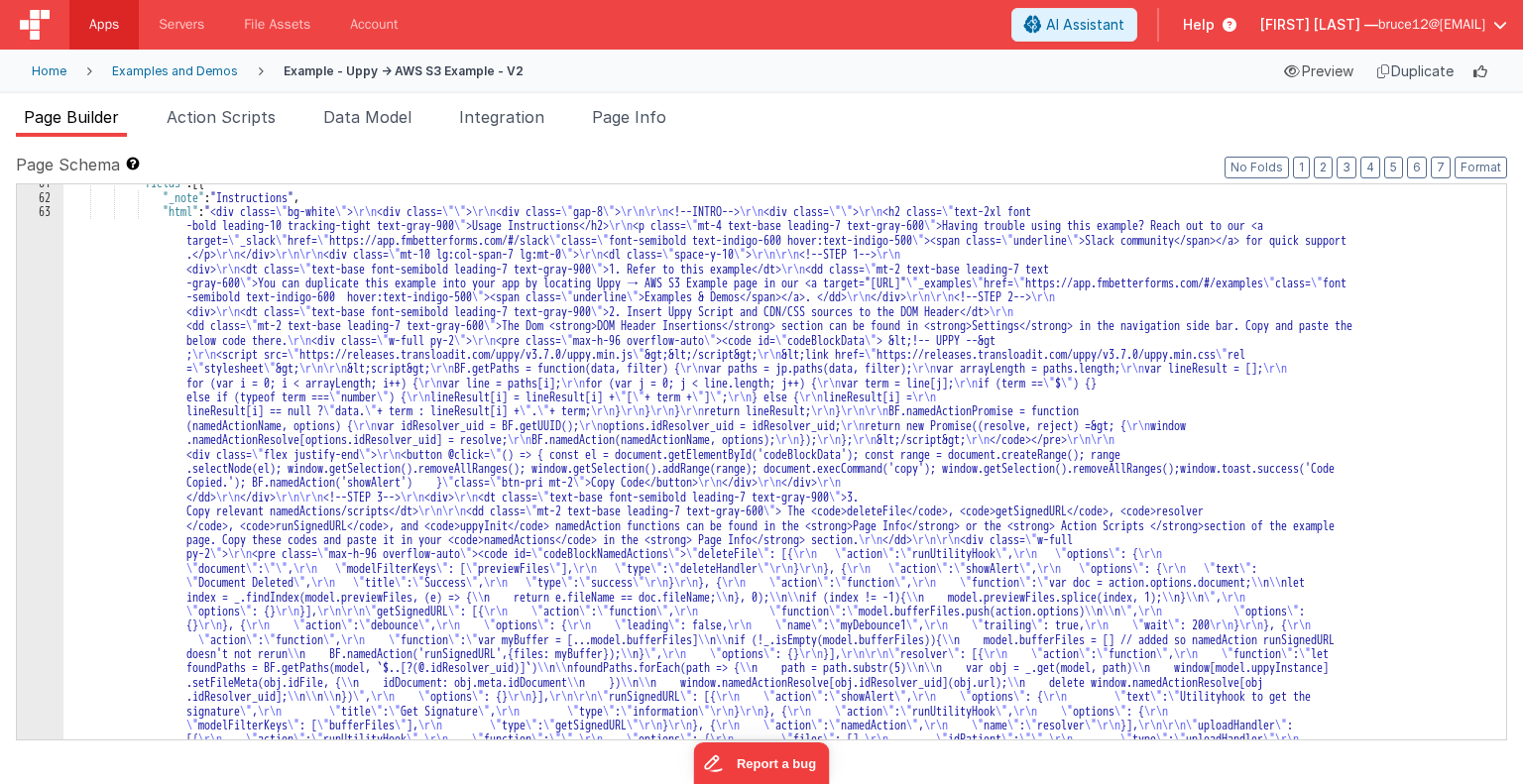 scroll, scrollTop: 1265, scrollLeft: 0, axis: vertical 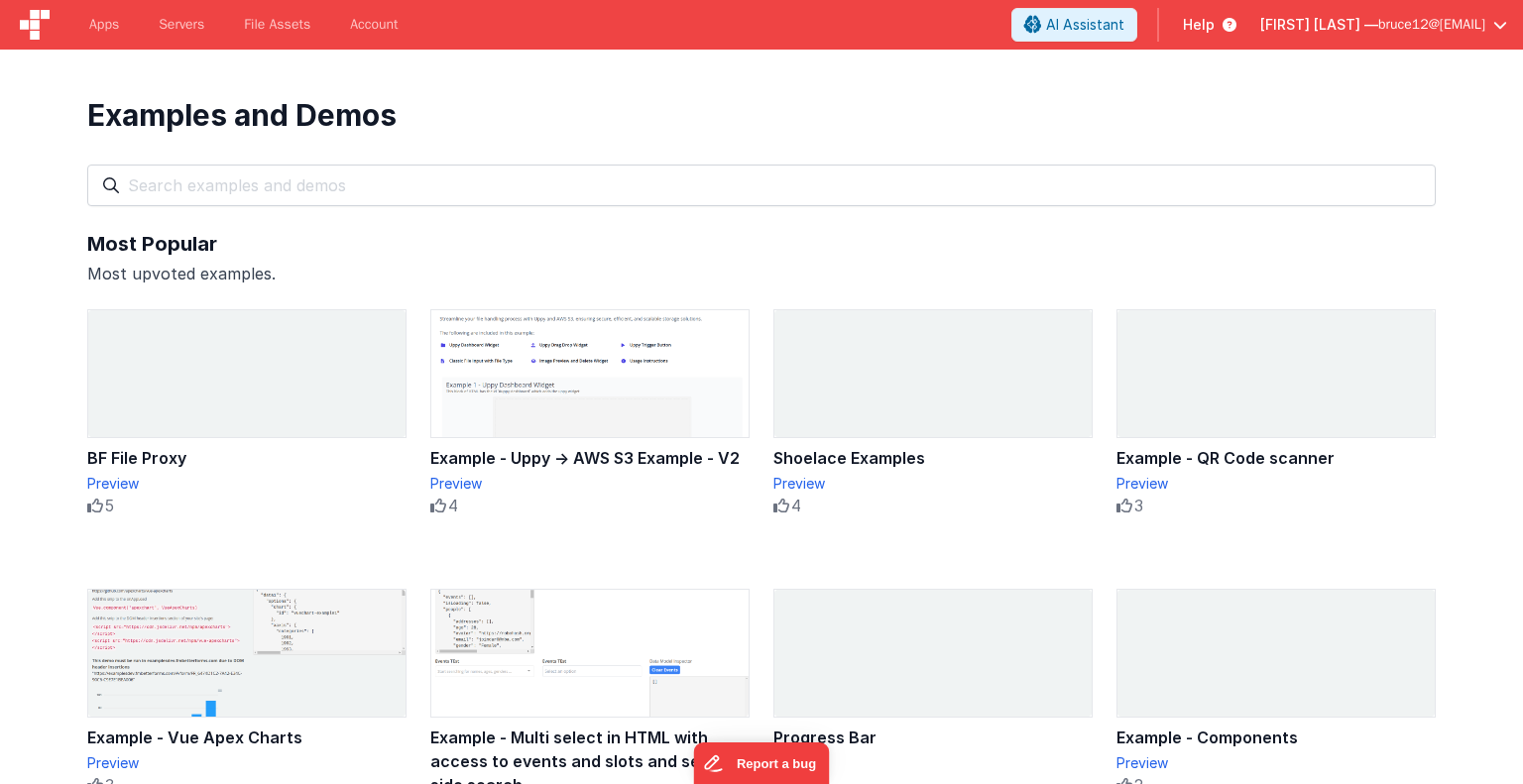 click at bounding box center [933, 374] 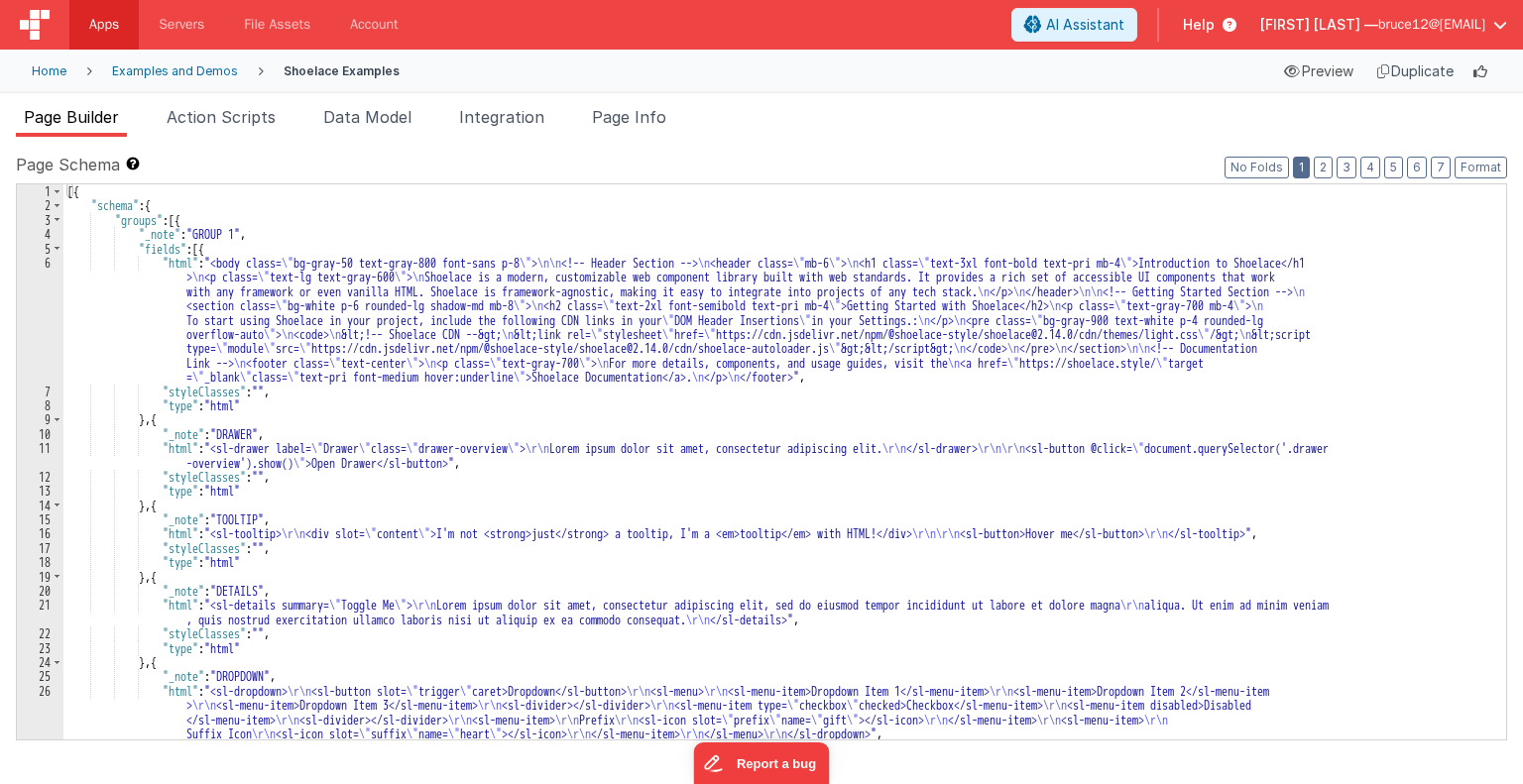click on "1" at bounding box center [1301, 168] 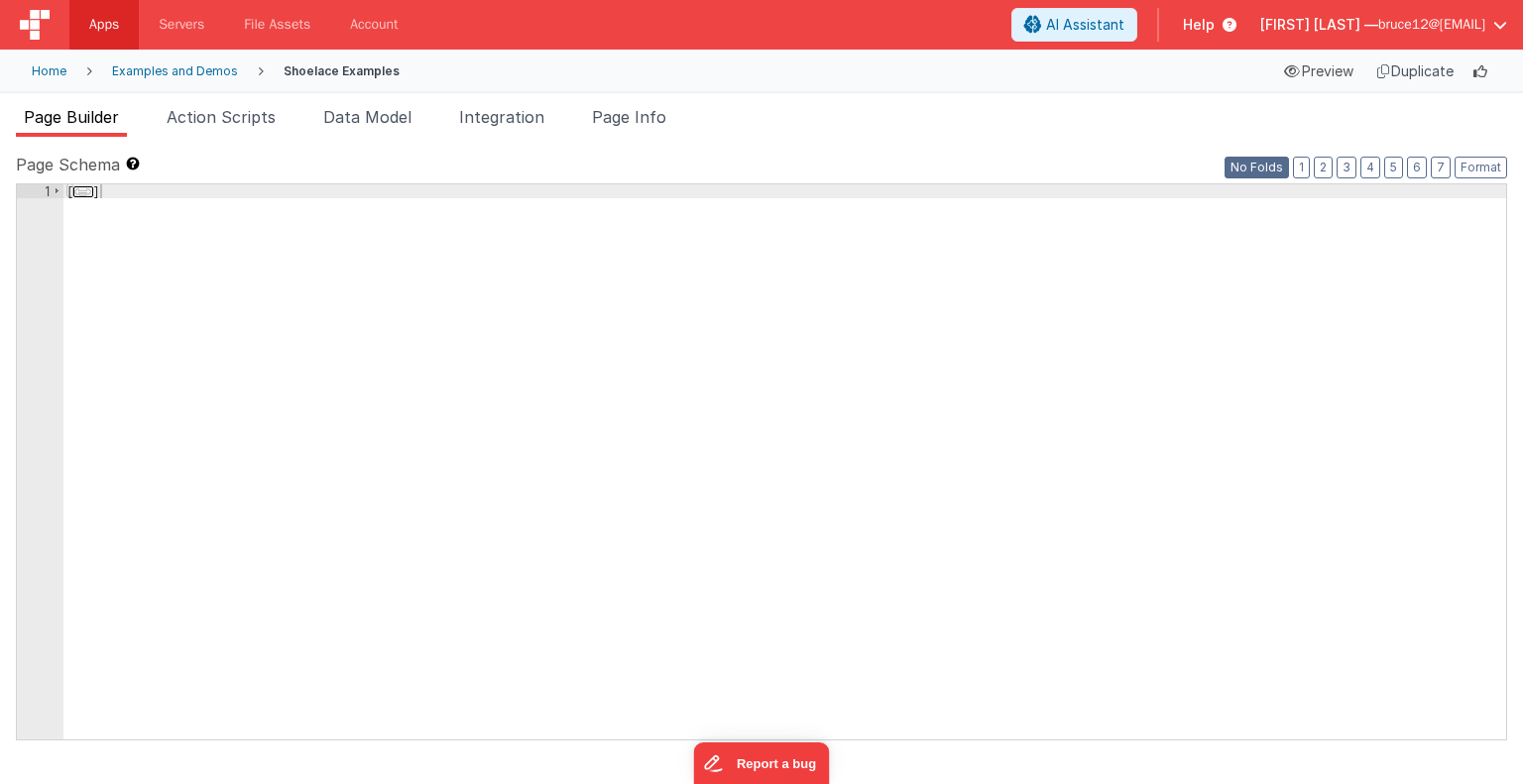 click on "No Folds" at bounding box center [1256, 168] 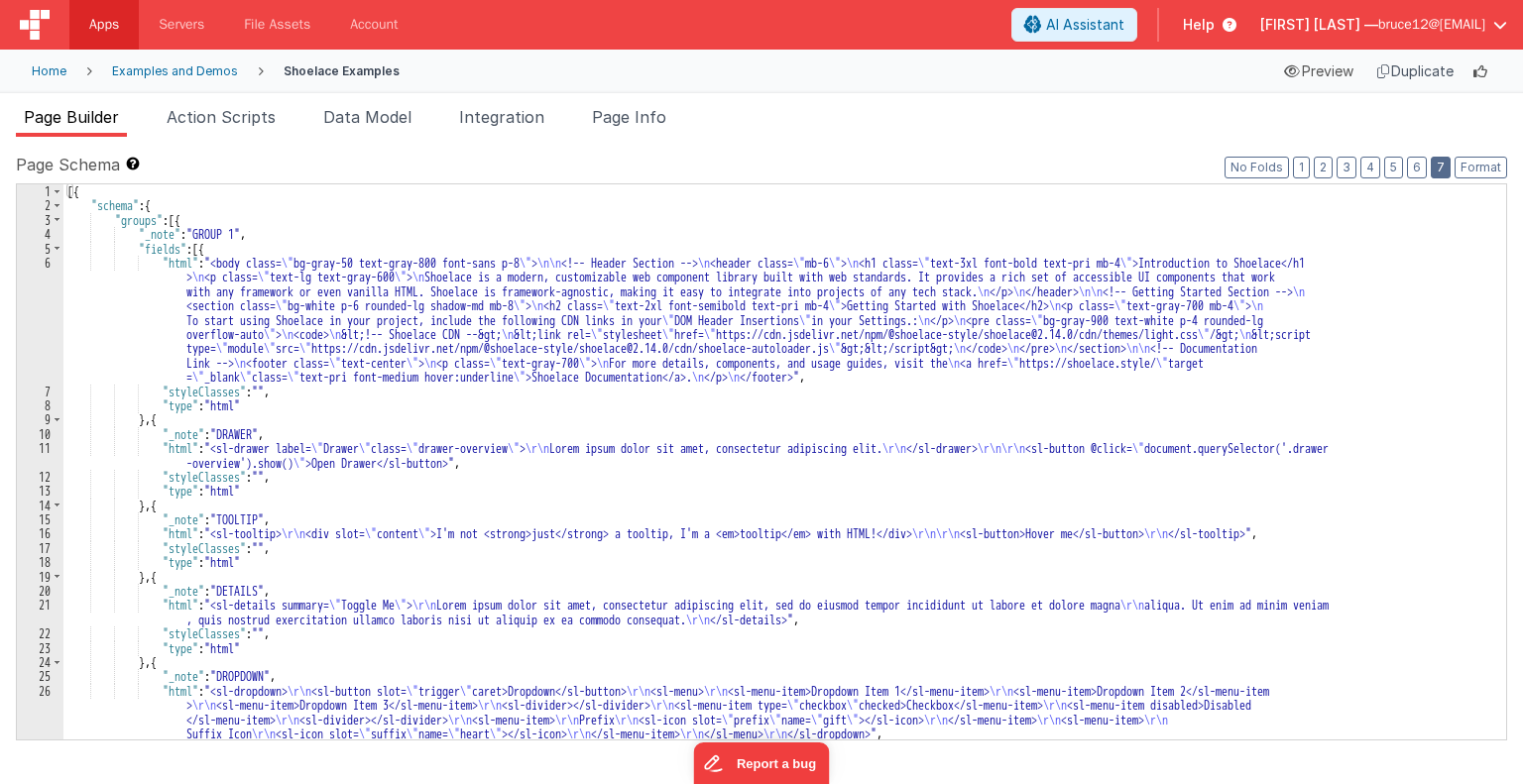 click on "7" at bounding box center (1441, 168) 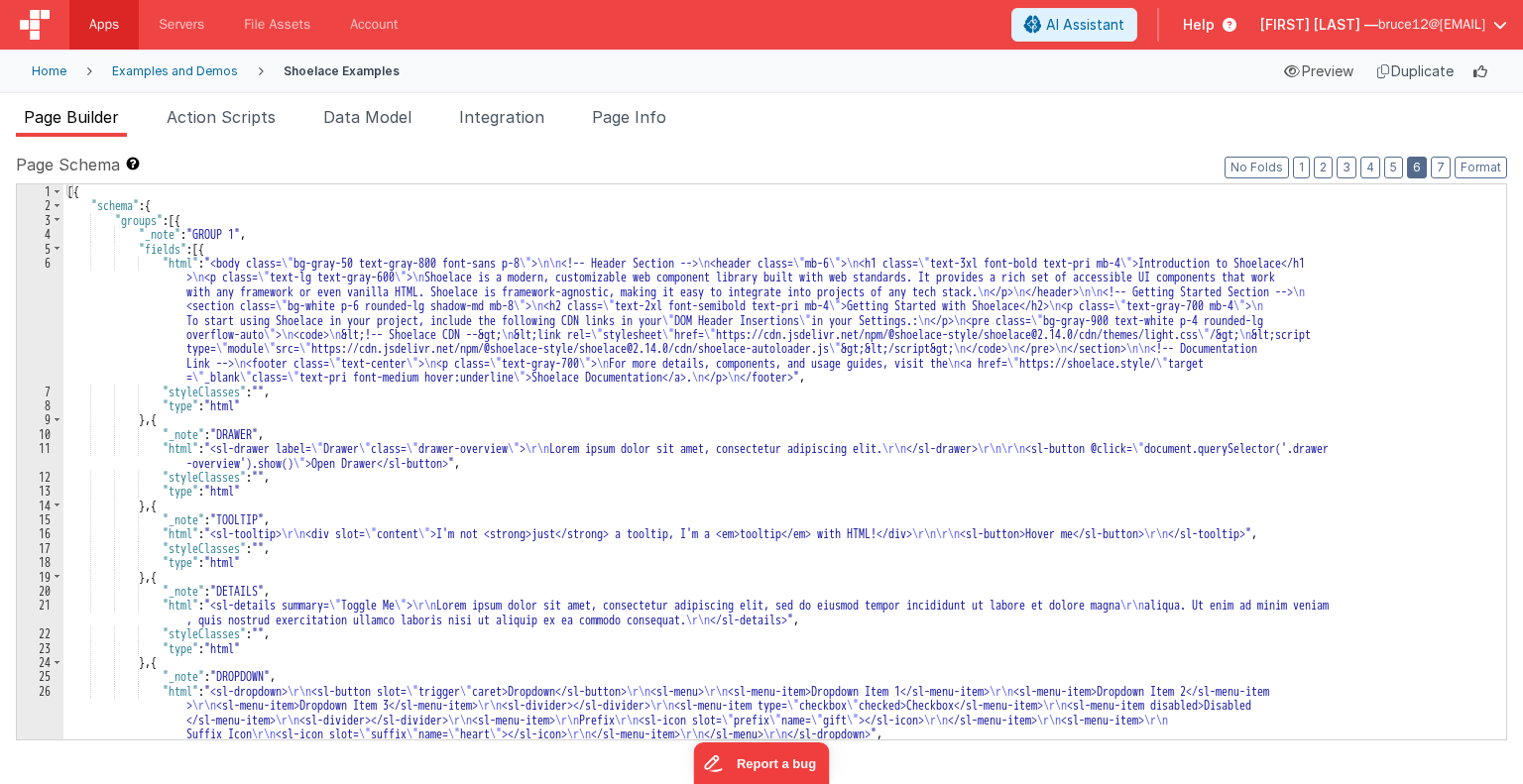 click on "6" at bounding box center (1417, 168) 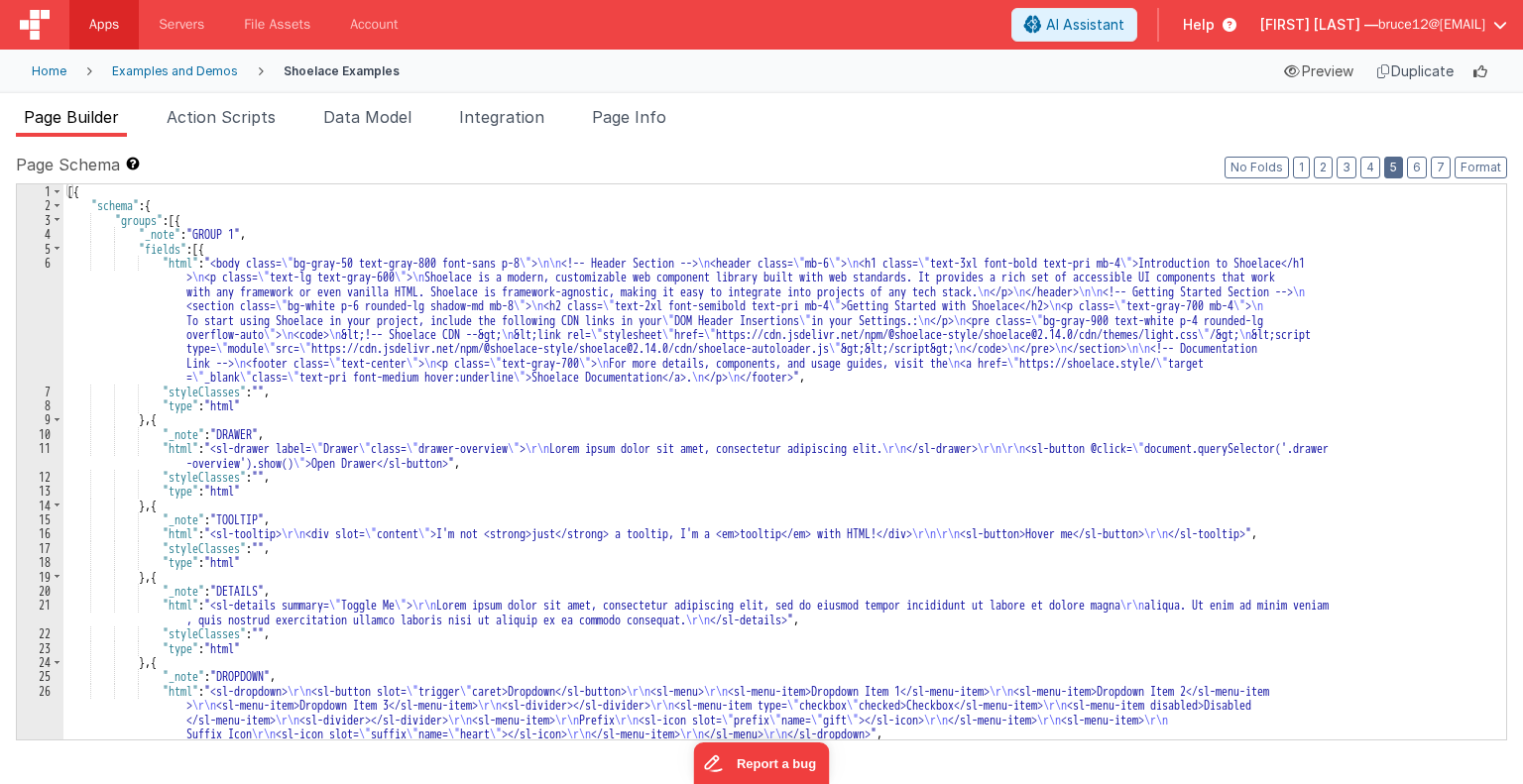 click on "5" at bounding box center (1393, 168) 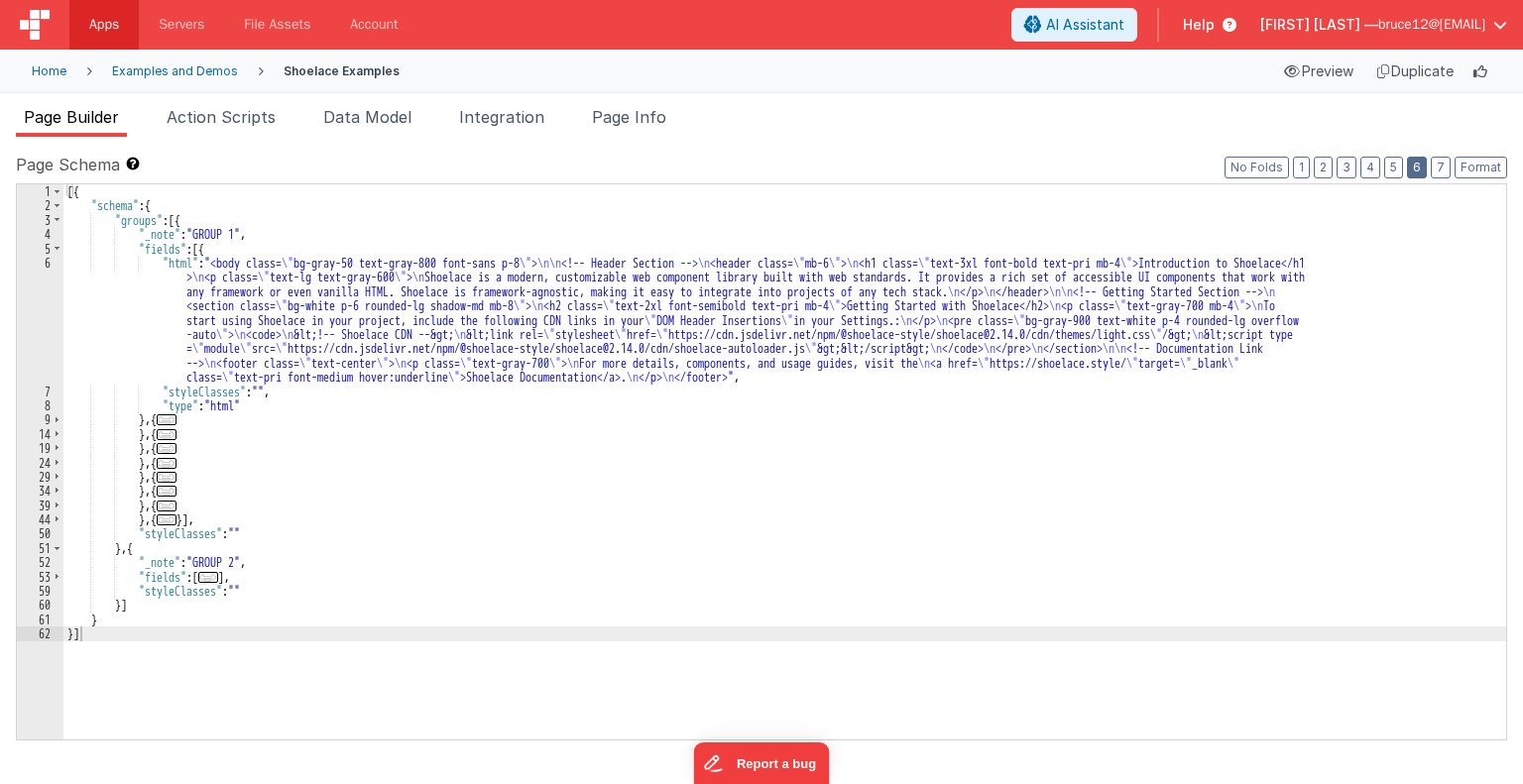 click on "6" at bounding box center [1417, 168] 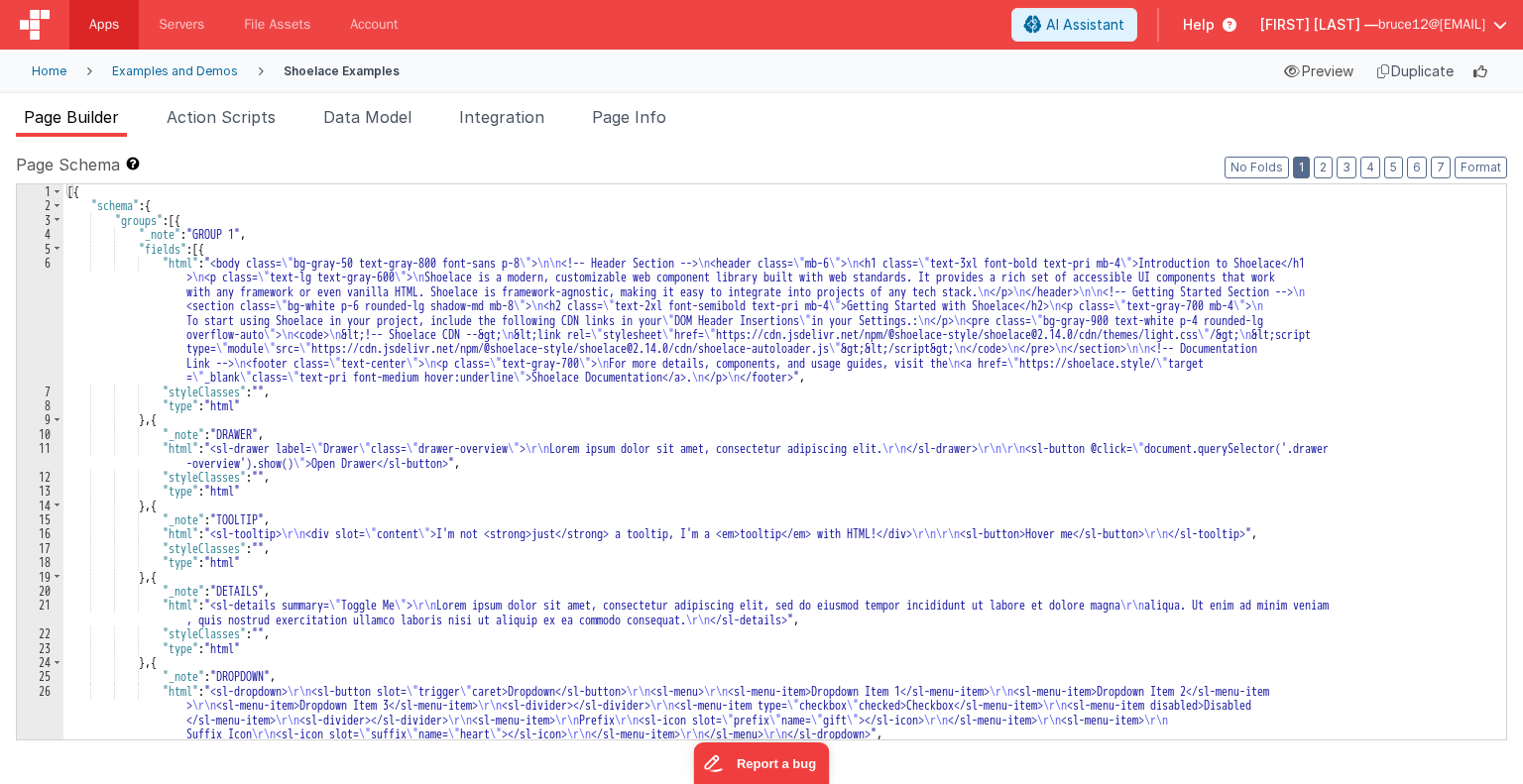 click on "1" at bounding box center (1301, 168) 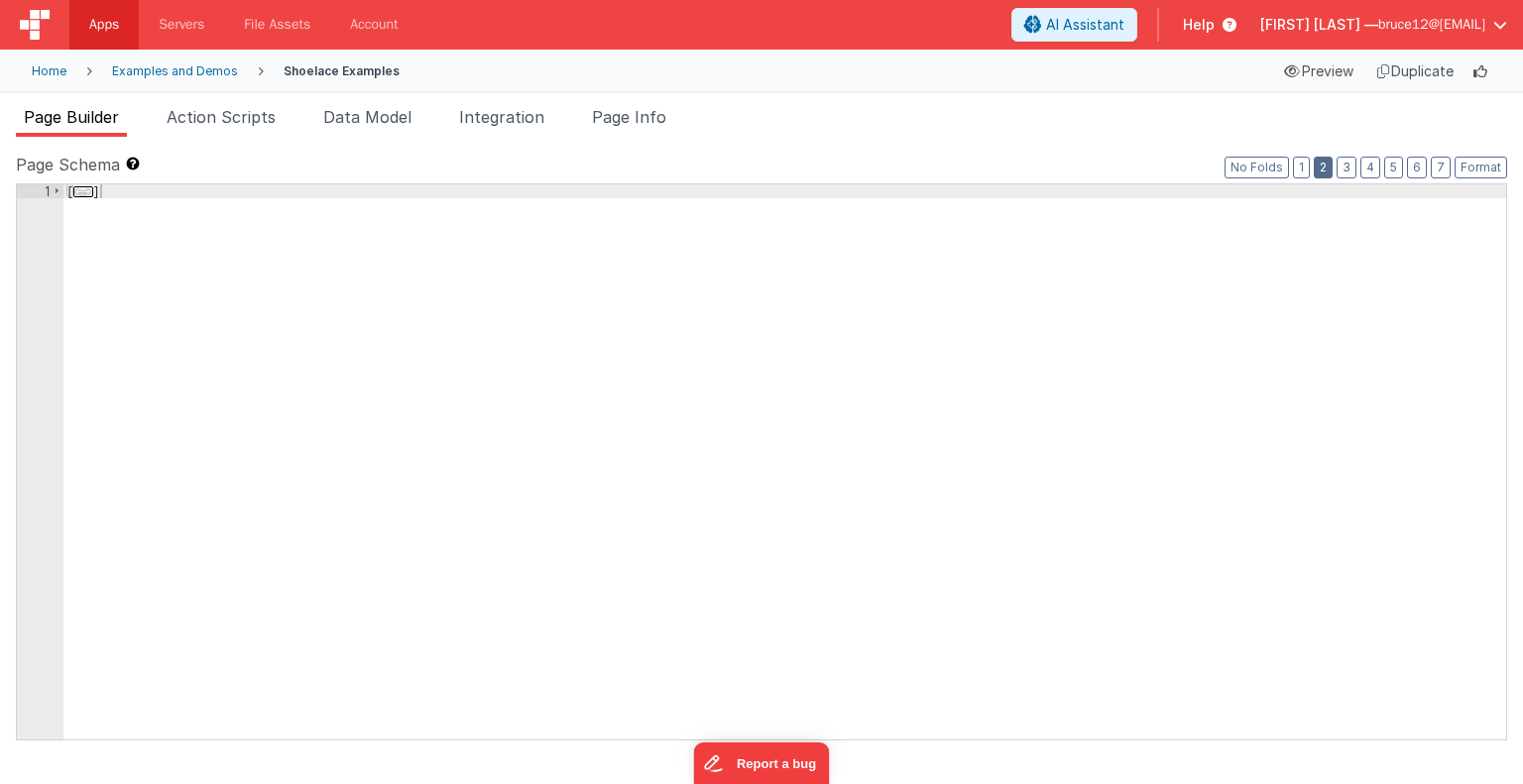 click on "2" at bounding box center (1323, 168) 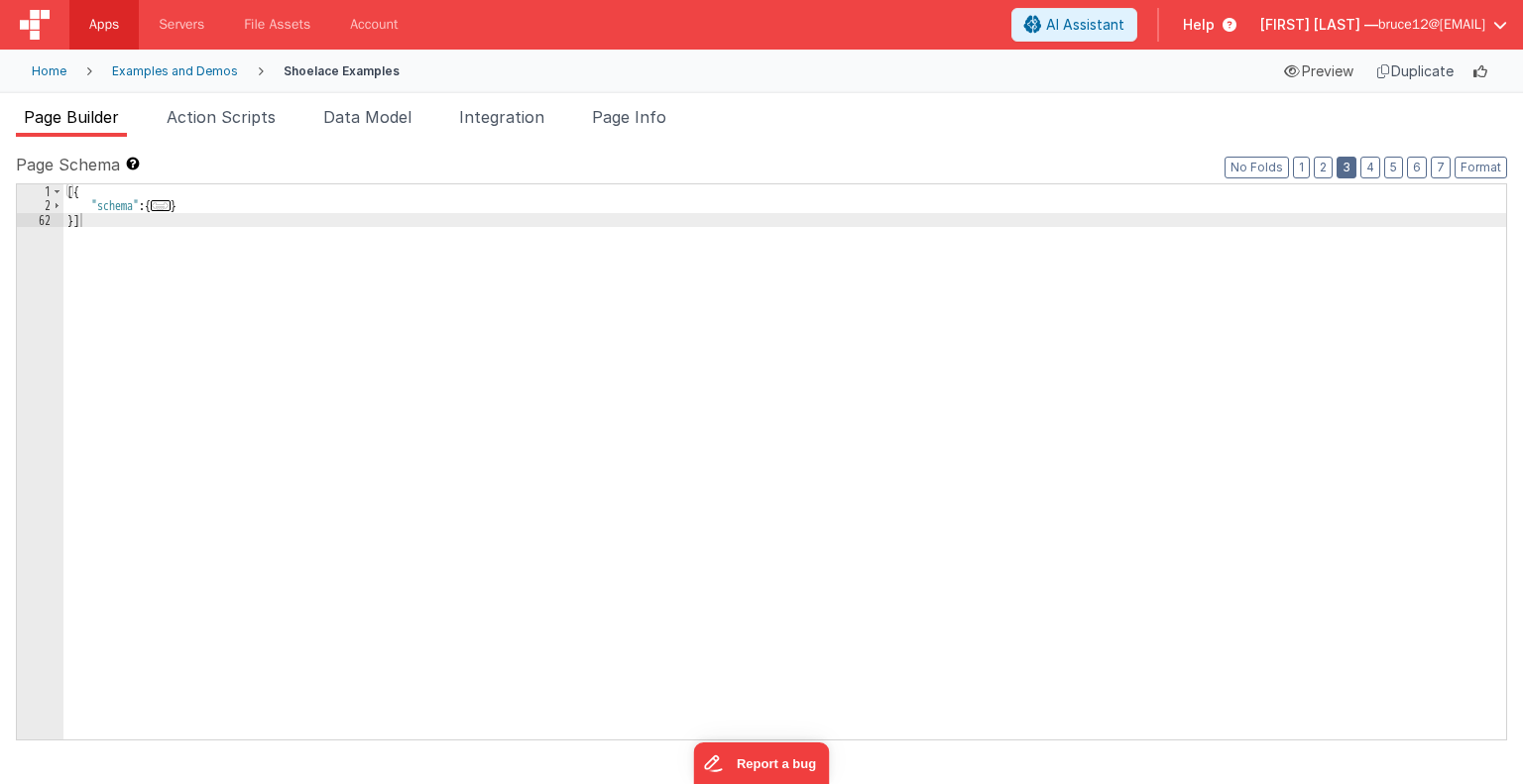 click on "3" at bounding box center [1347, 168] 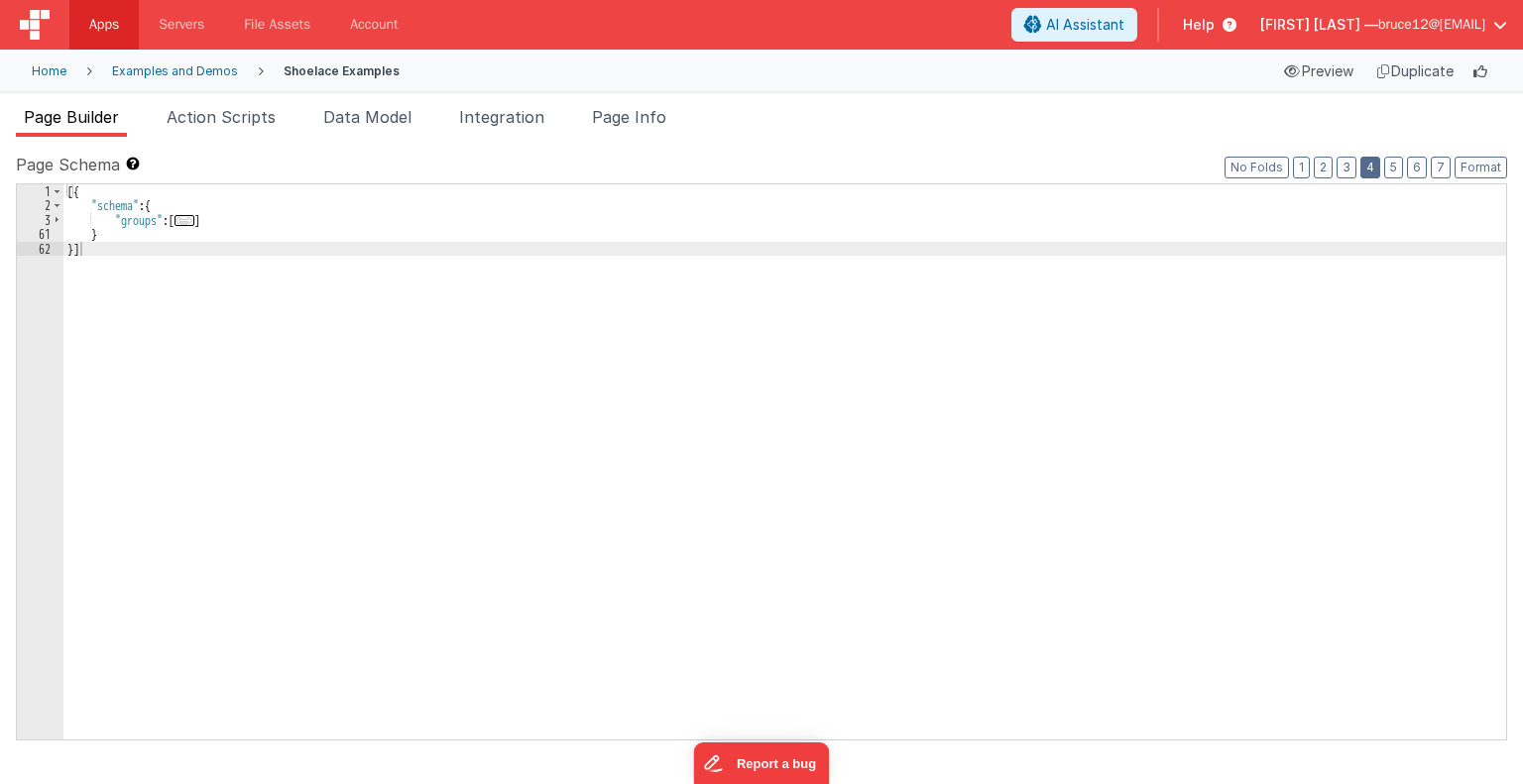 click on "4" at bounding box center (1370, 168) 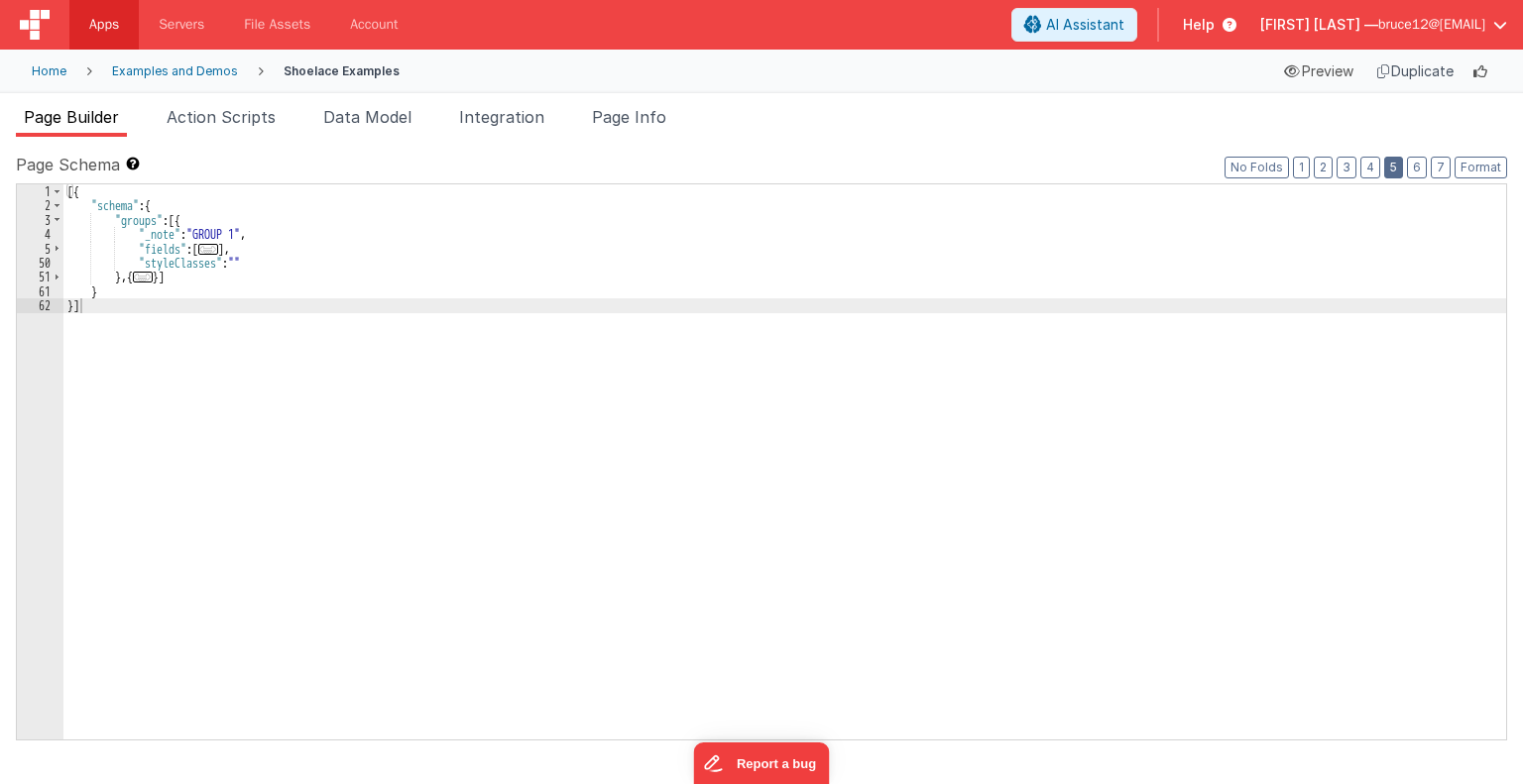 click on "5" at bounding box center (1393, 168) 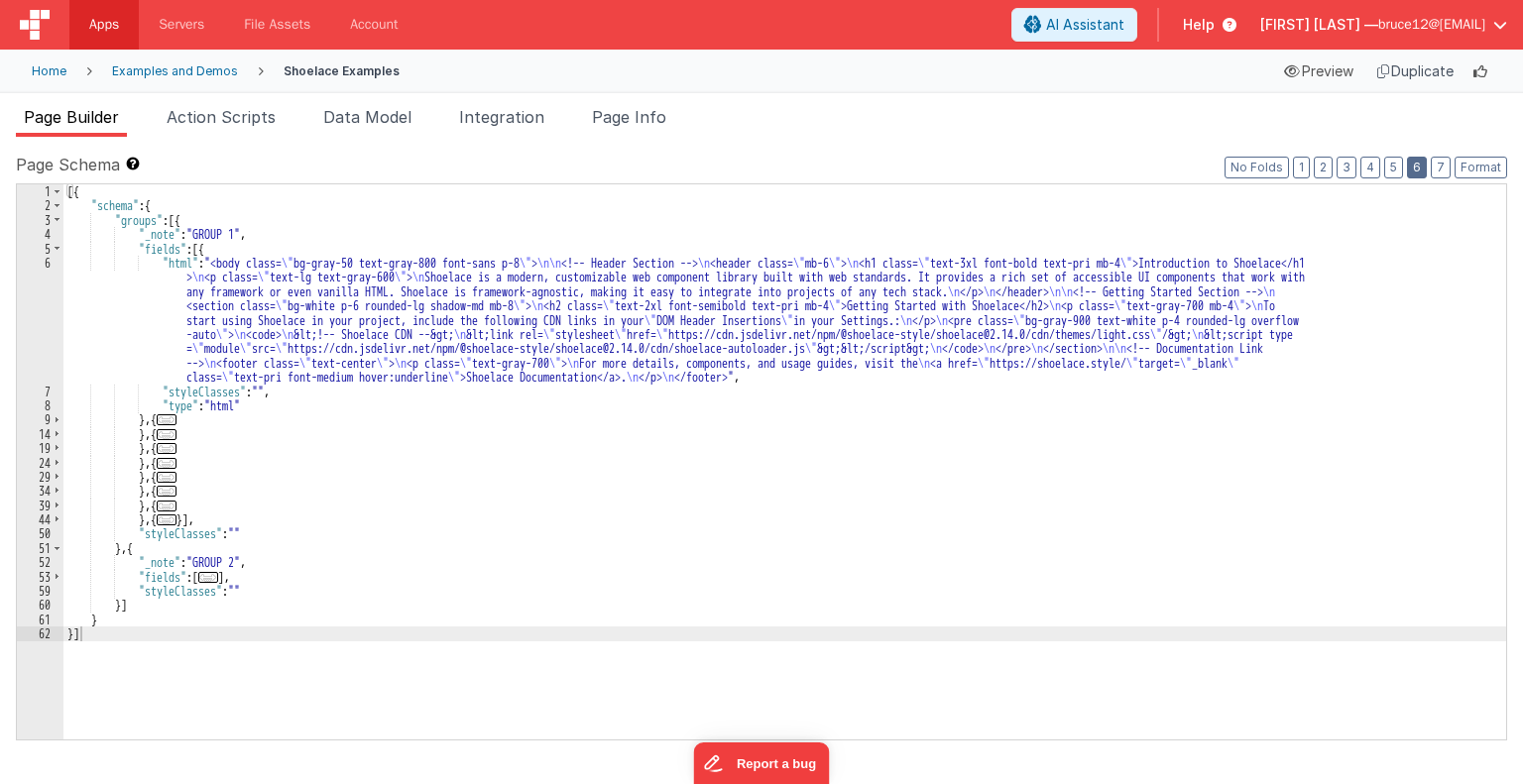click on "6" at bounding box center [1417, 168] 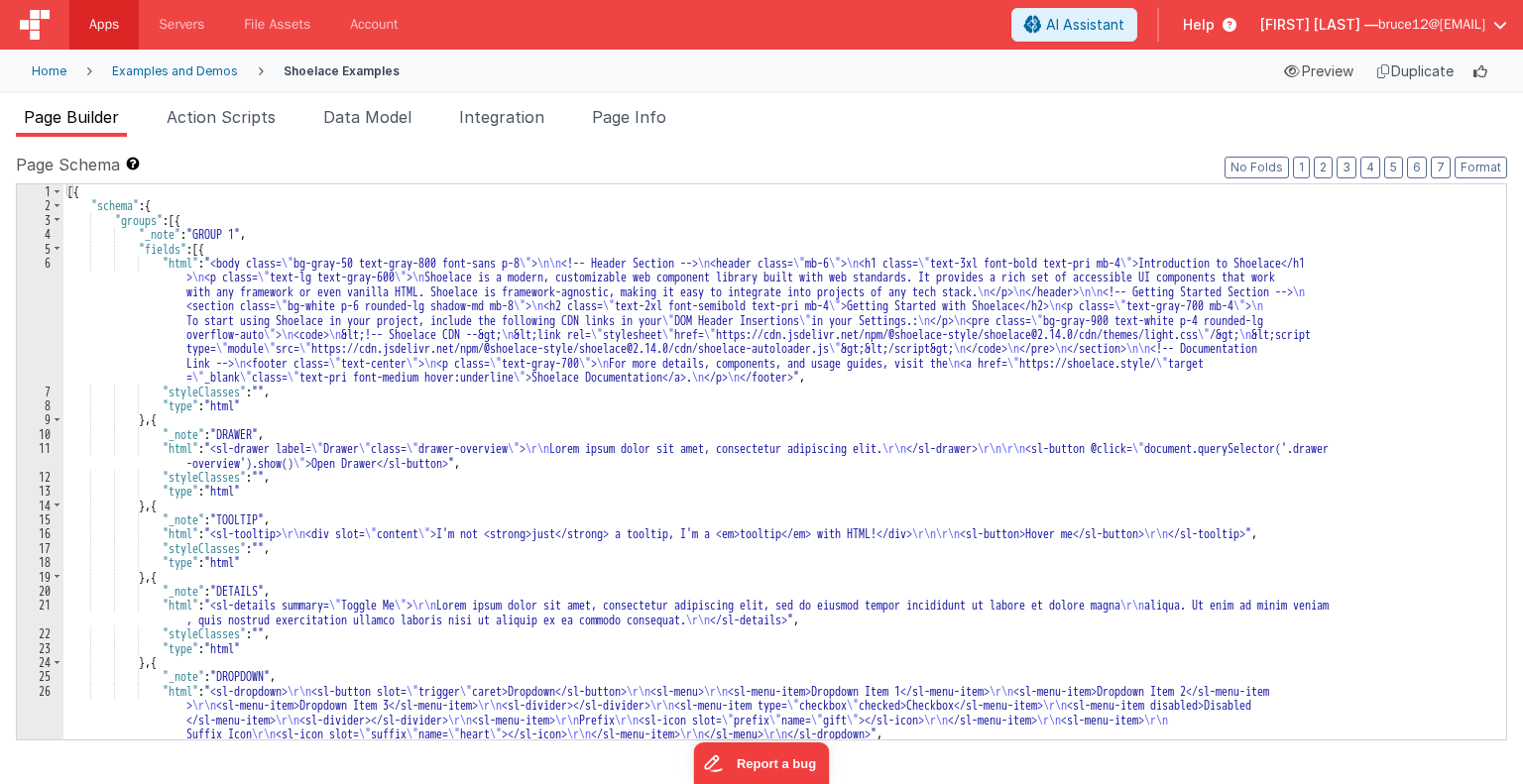 click on "Examples and Demos" at bounding box center (175, 71) 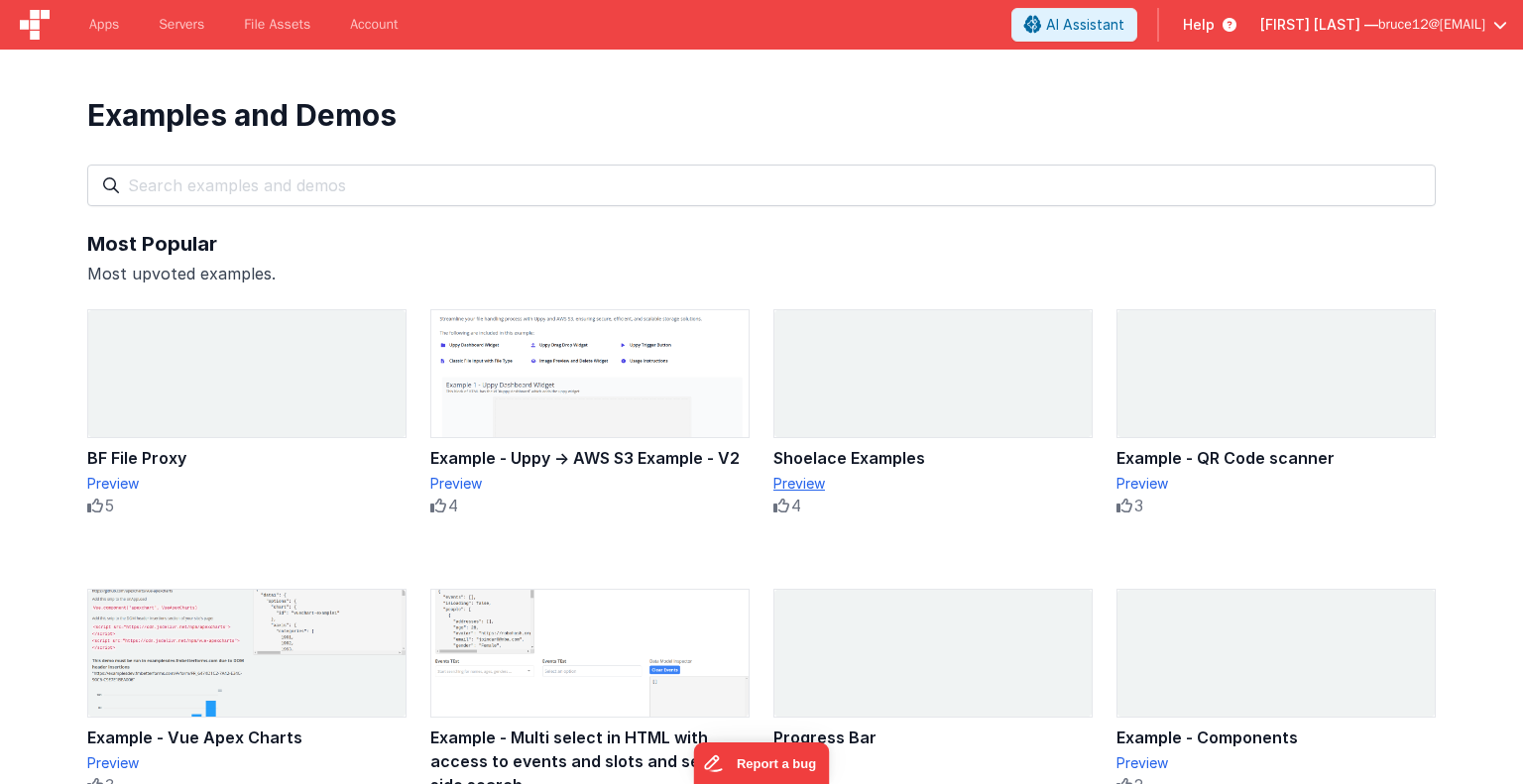 click on "Preview" at bounding box center [933, 484] 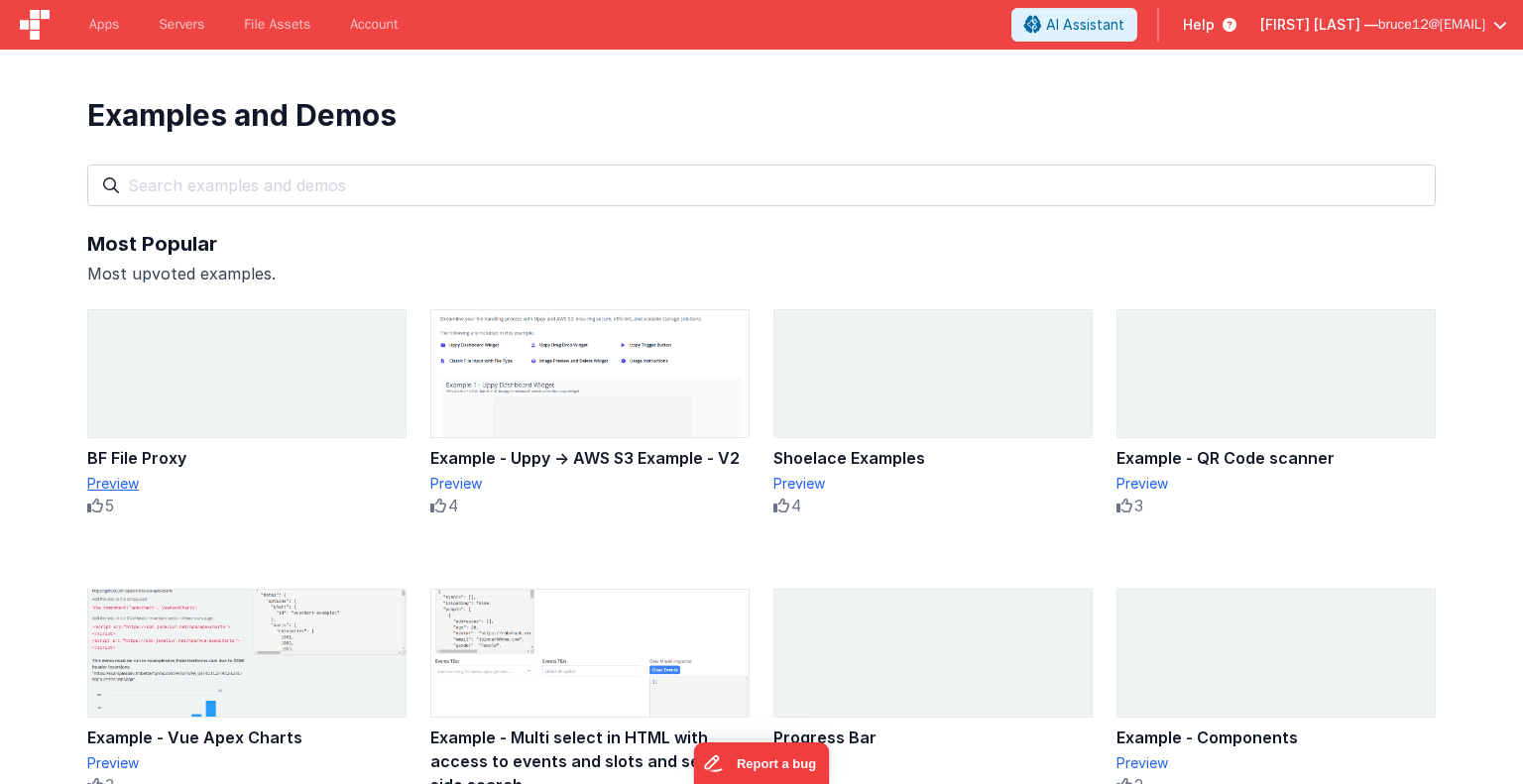click on "Preview" at bounding box center [247, 484] 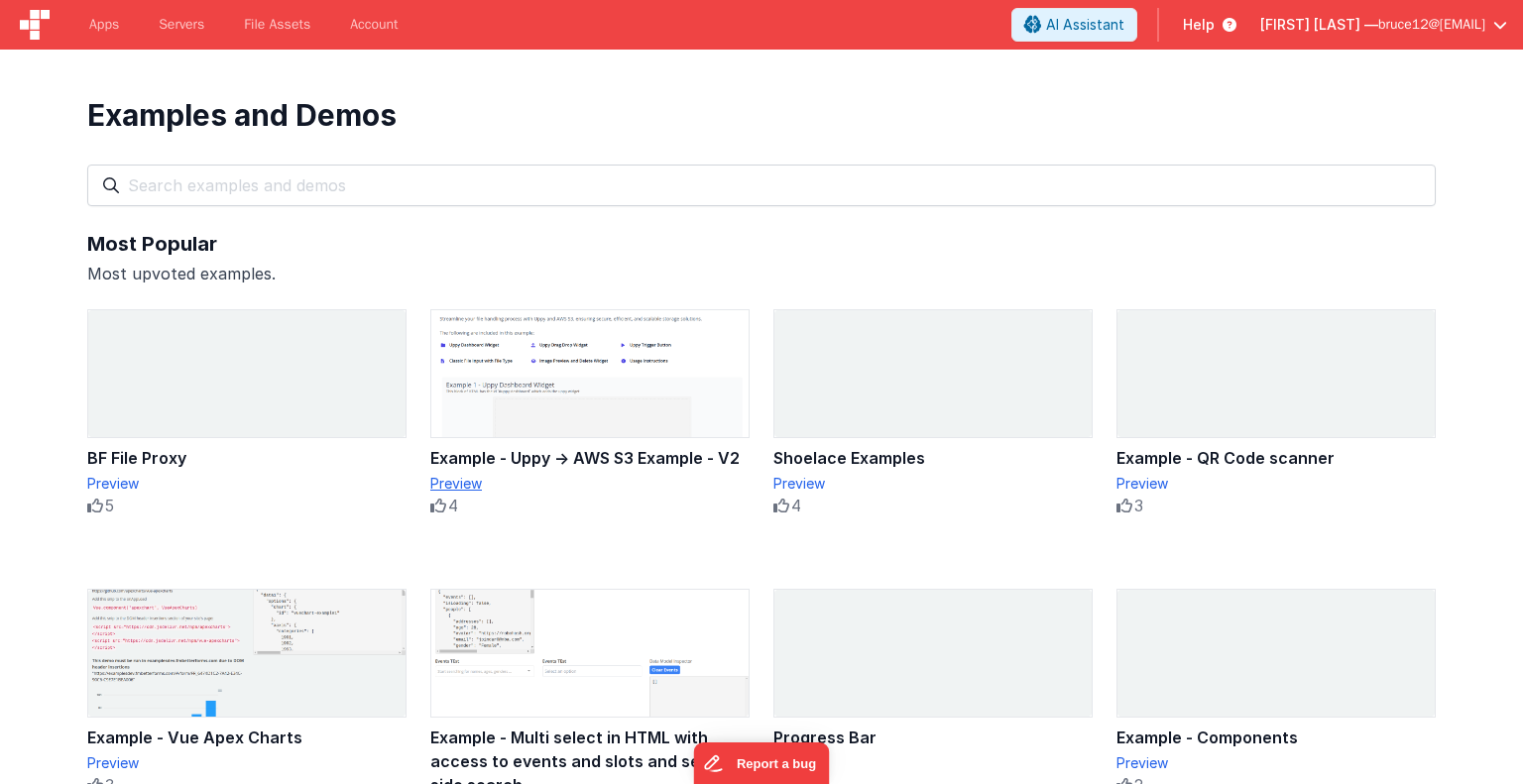 click on "Preview" at bounding box center (590, 484) 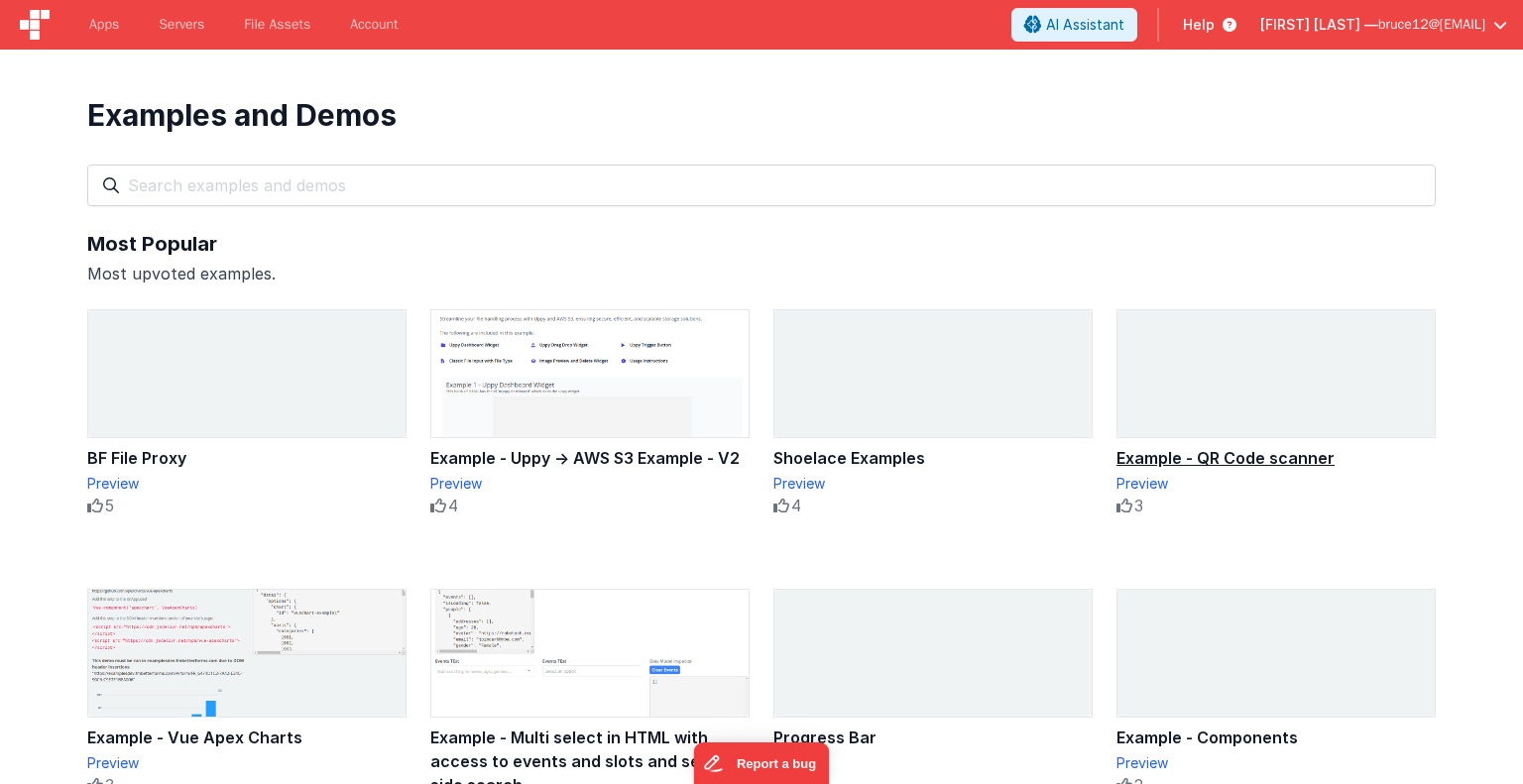 click on "Example - QR Code scanner" at bounding box center [1276, 458] 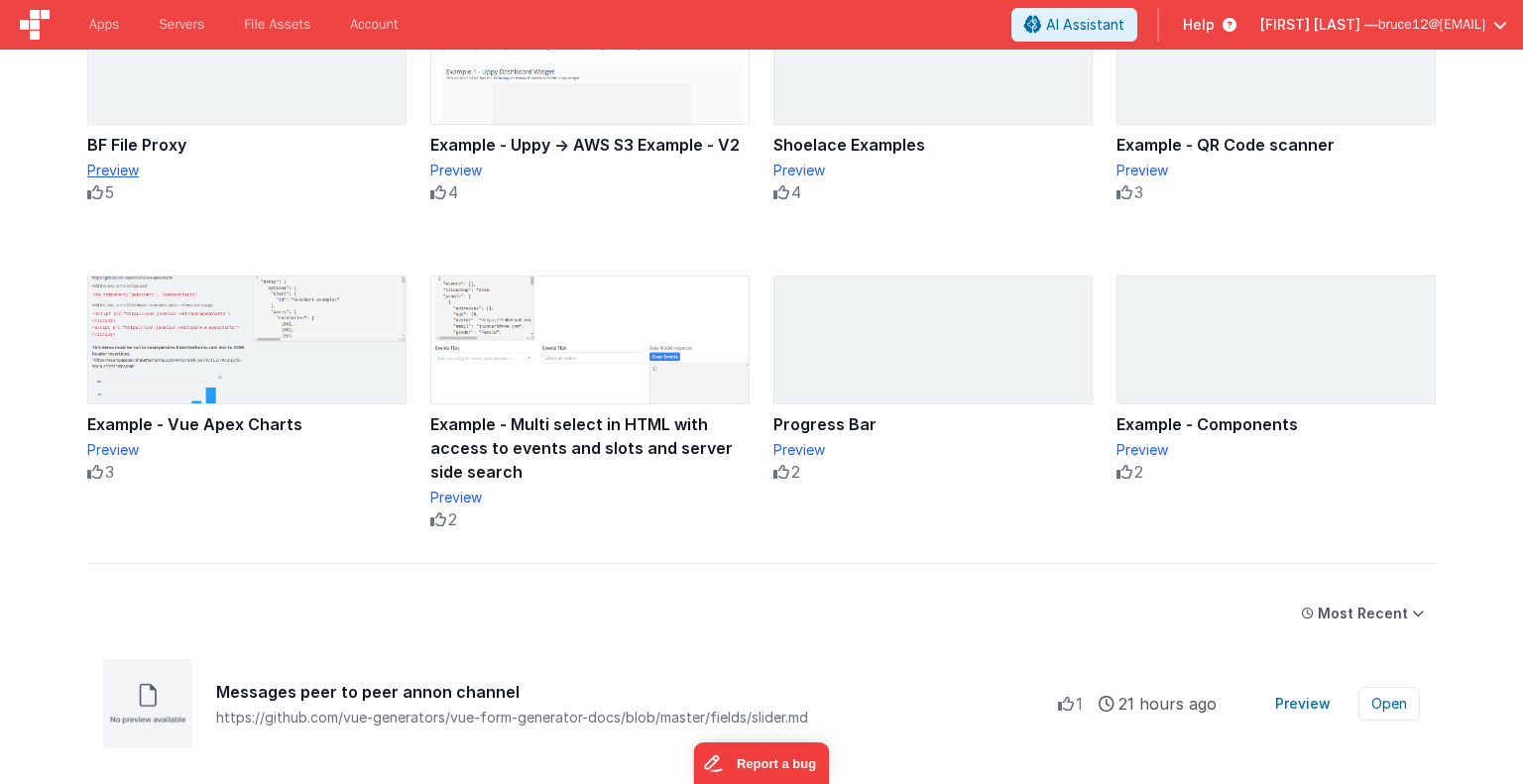 scroll, scrollTop: 315, scrollLeft: 0, axis: vertical 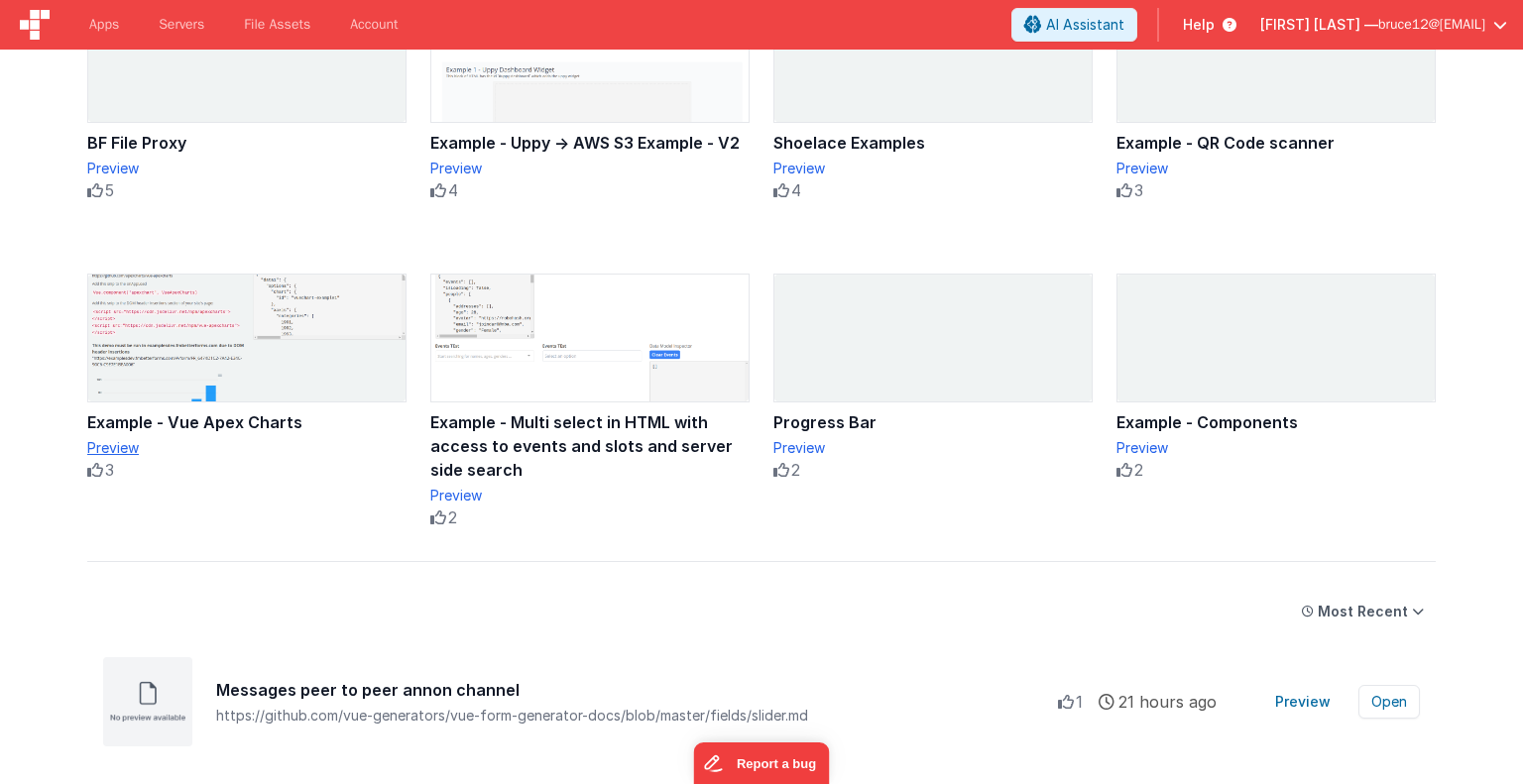 click on "Preview" at bounding box center [247, 448] 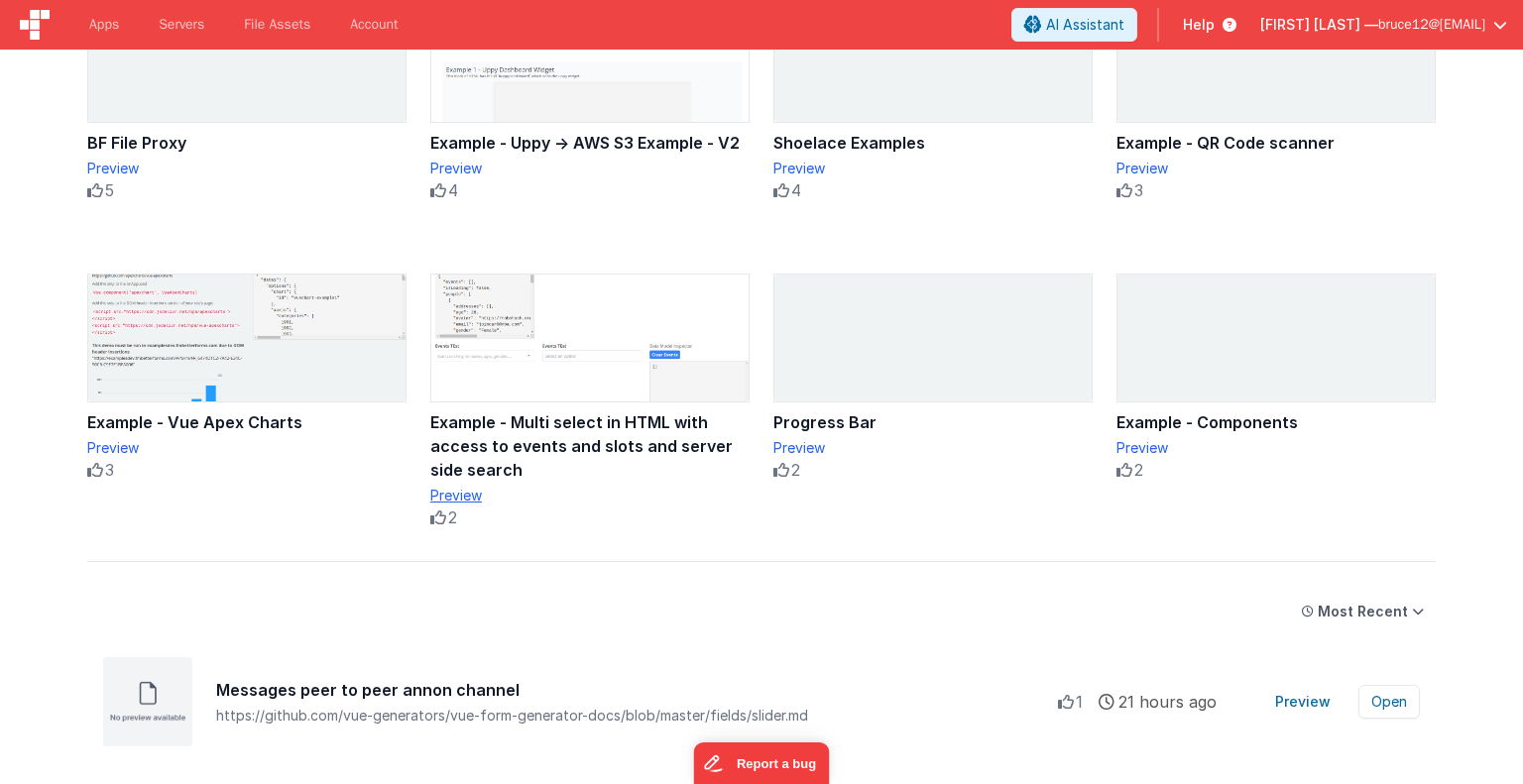 click on "Preview" at bounding box center (590, 496) 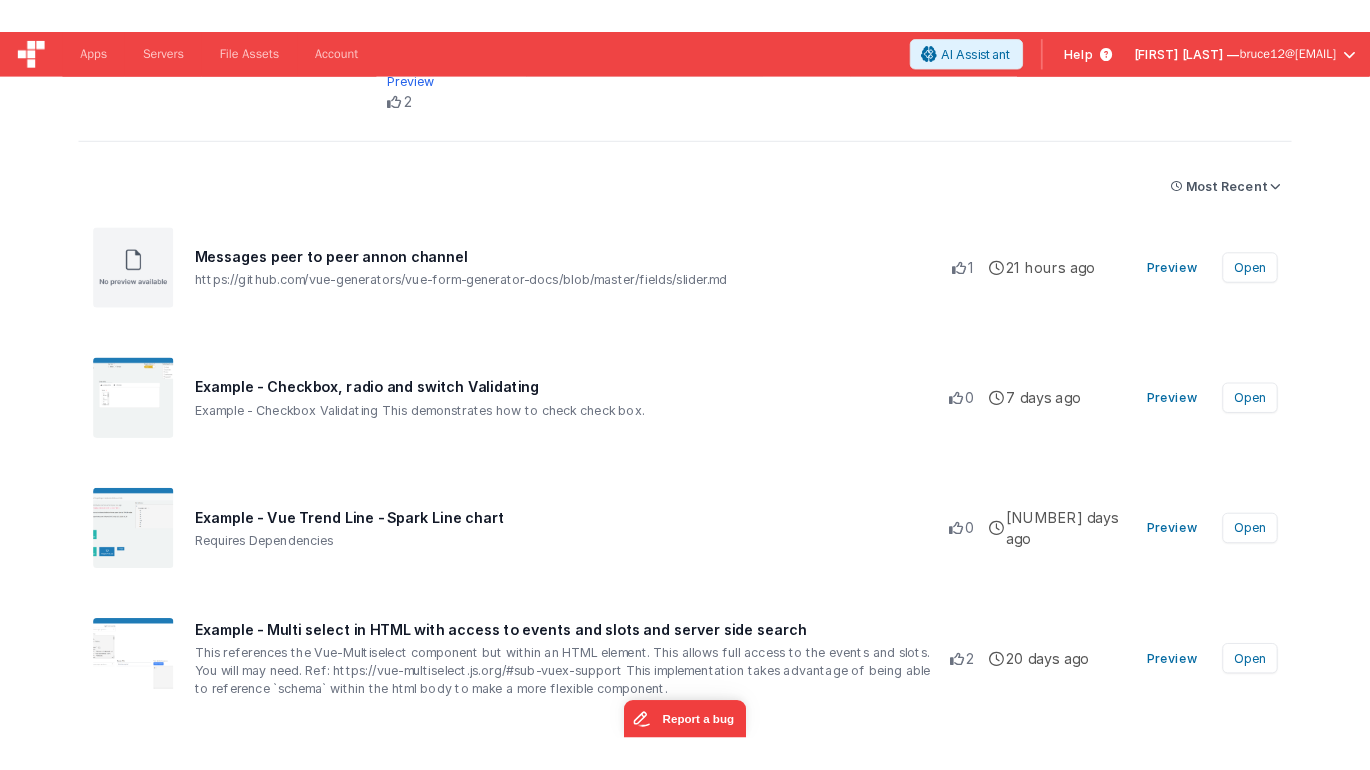 scroll, scrollTop: 767, scrollLeft: 0, axis: vertical 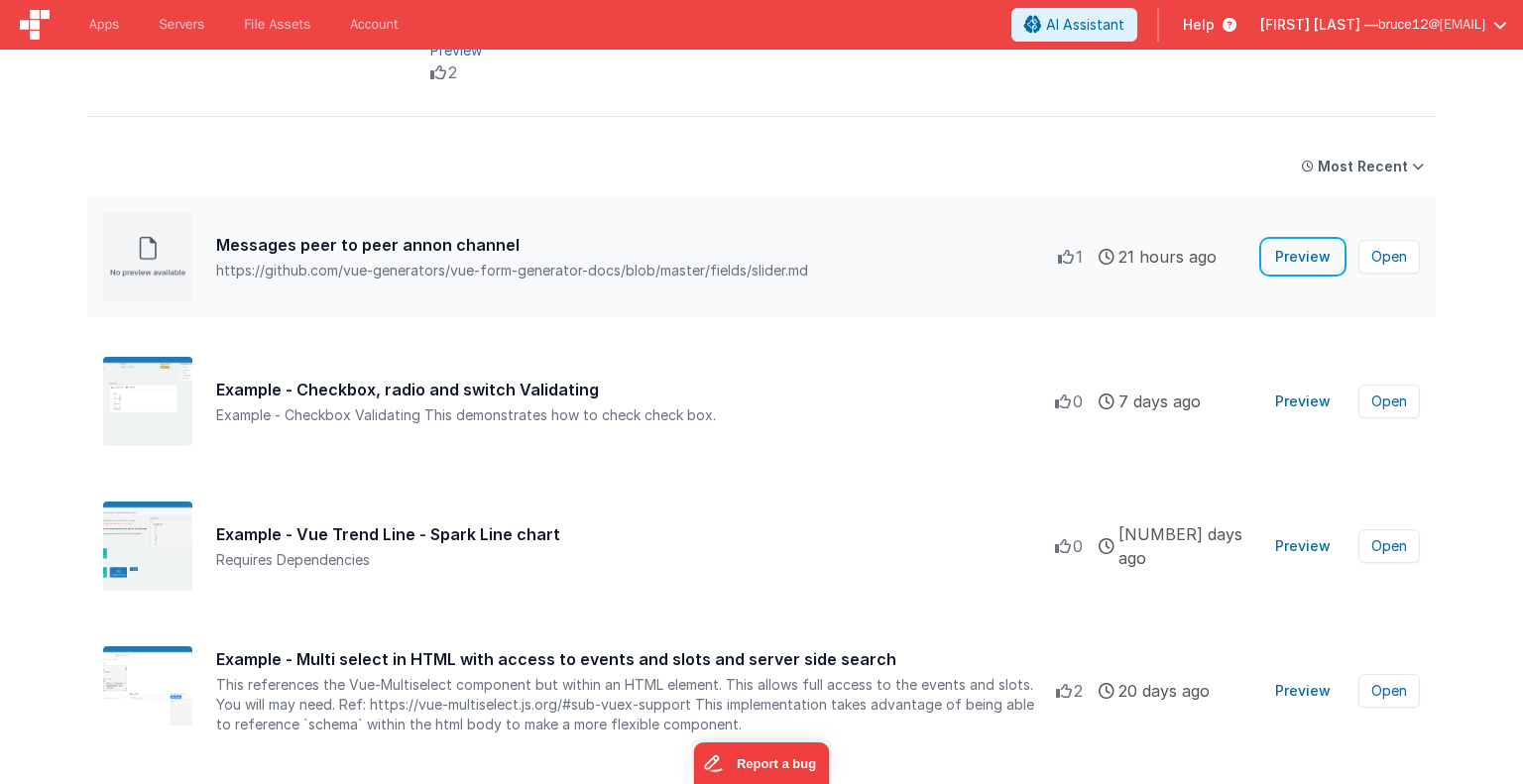 click on "Preview" at bounding box center [1303, 257] 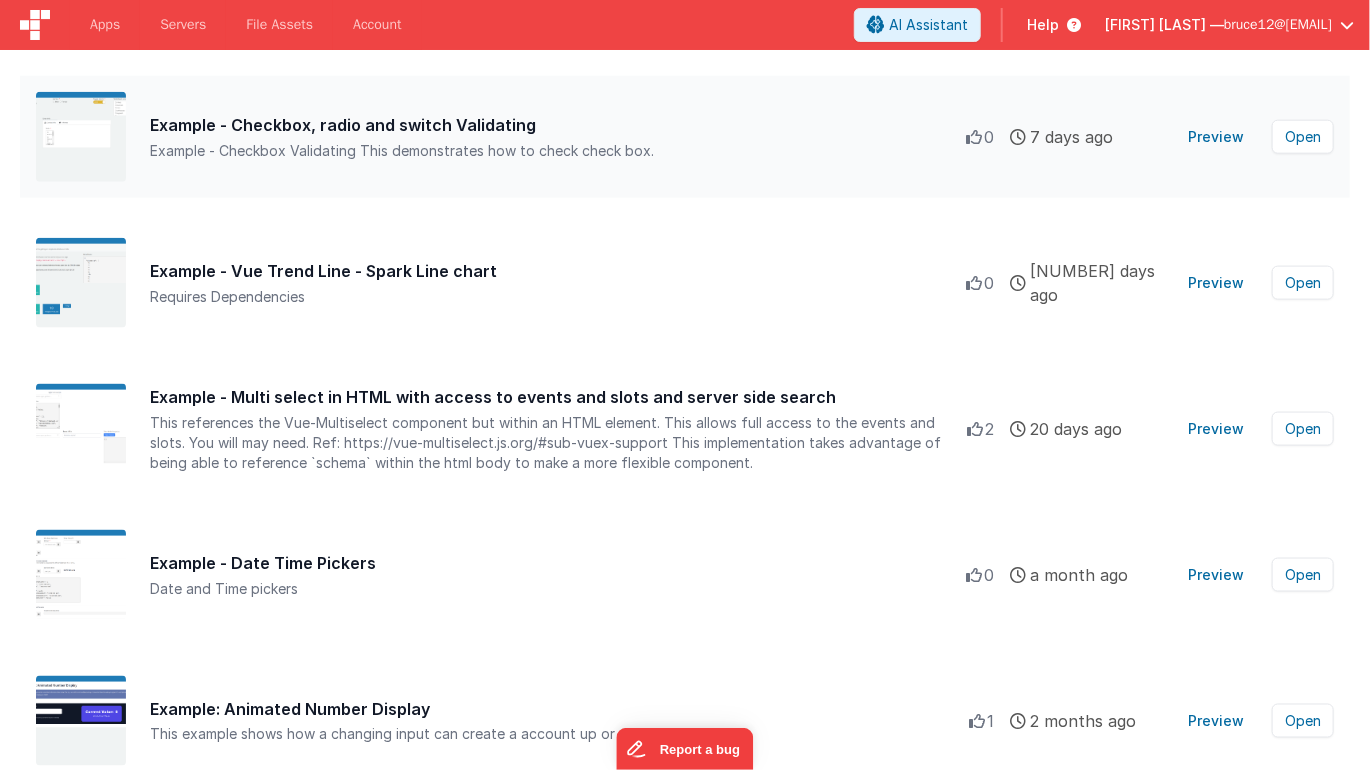 scroll, scrollTop: 1036, scrollLeft: 0, axis: vertical 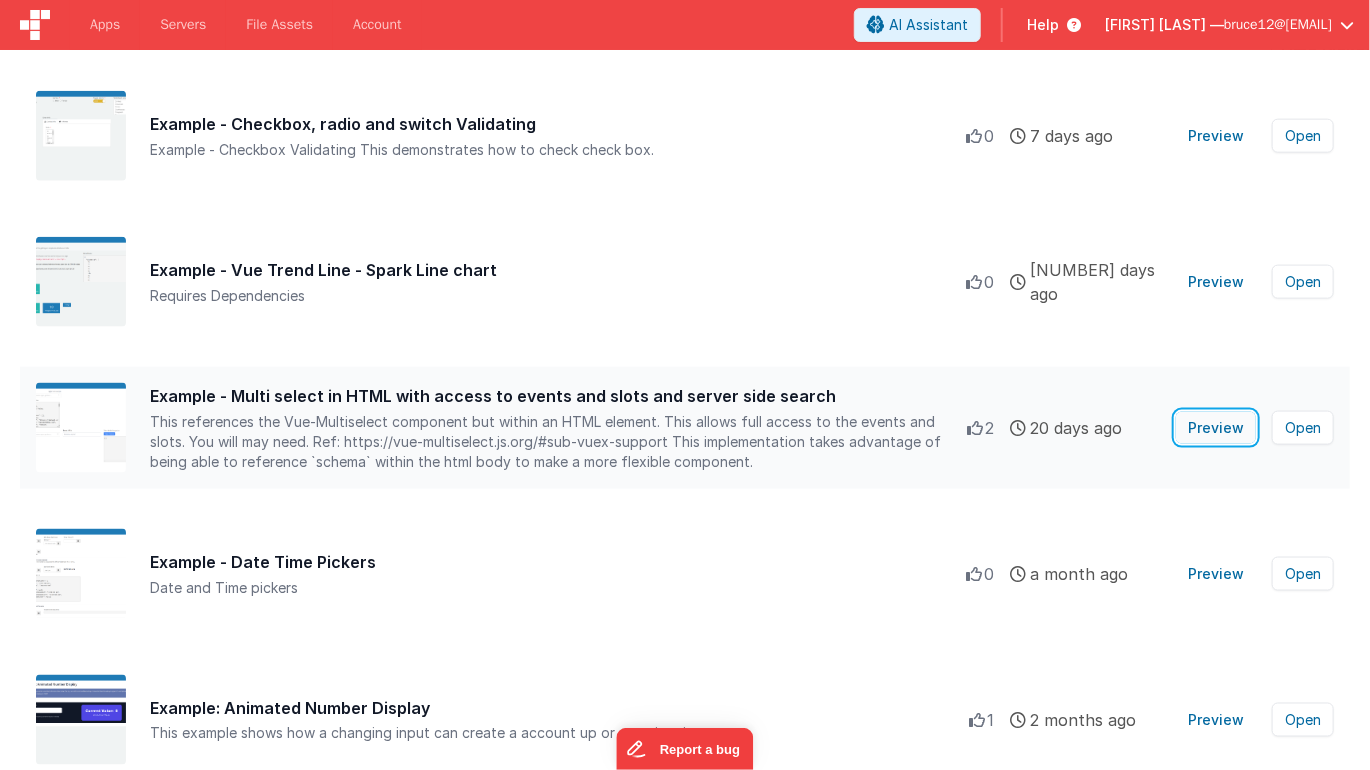 click on "Preview" at bounding box center [1216, 428] 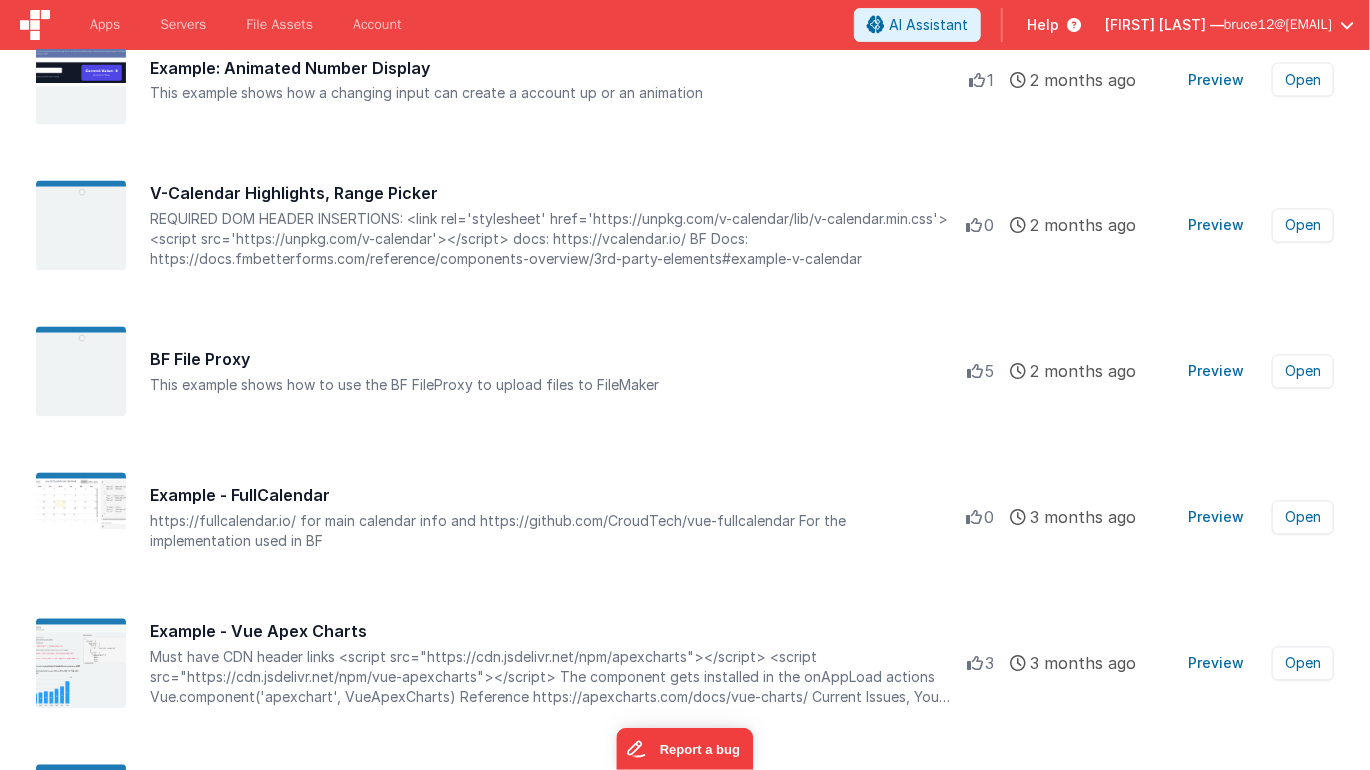 scroll, scrollTop: 1679, scrollLeft: 0, axis: vertical 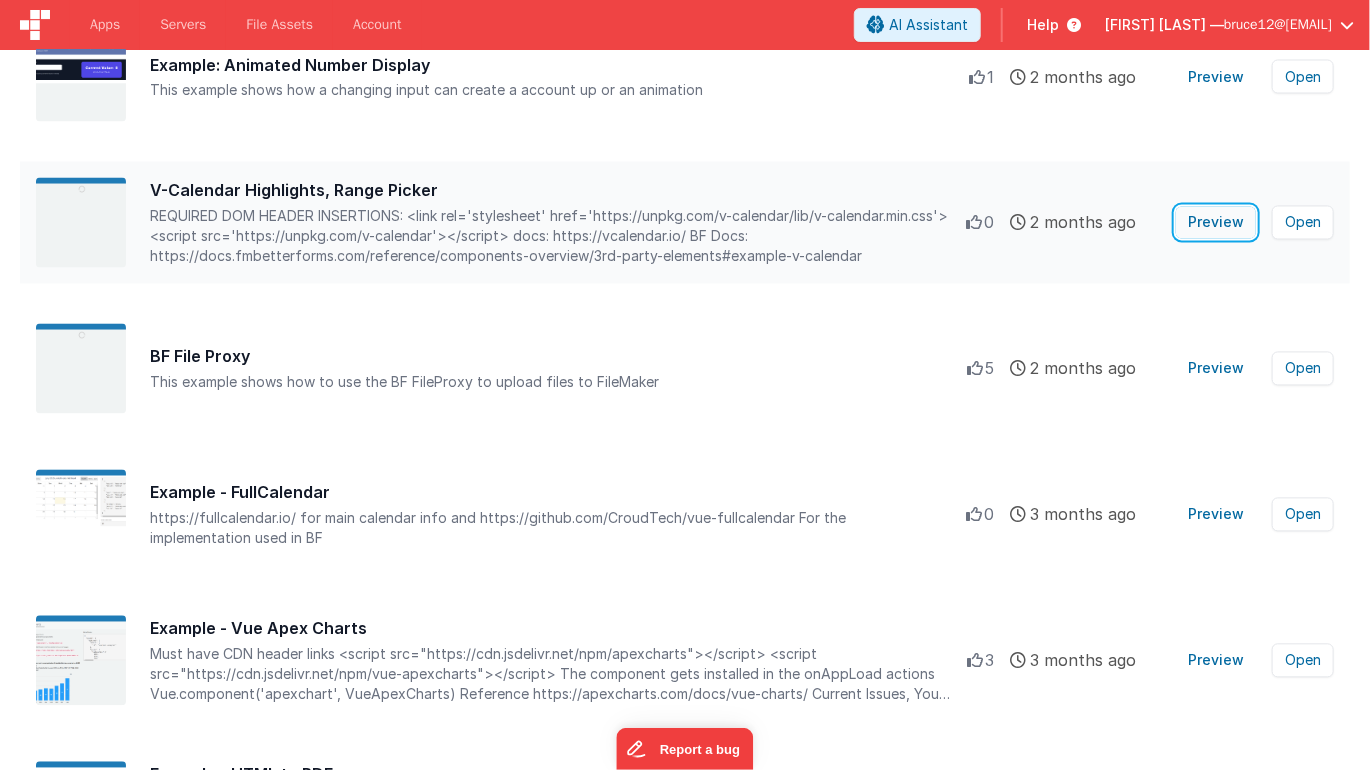 click on "Preview" at bounding box center [1216, 223] 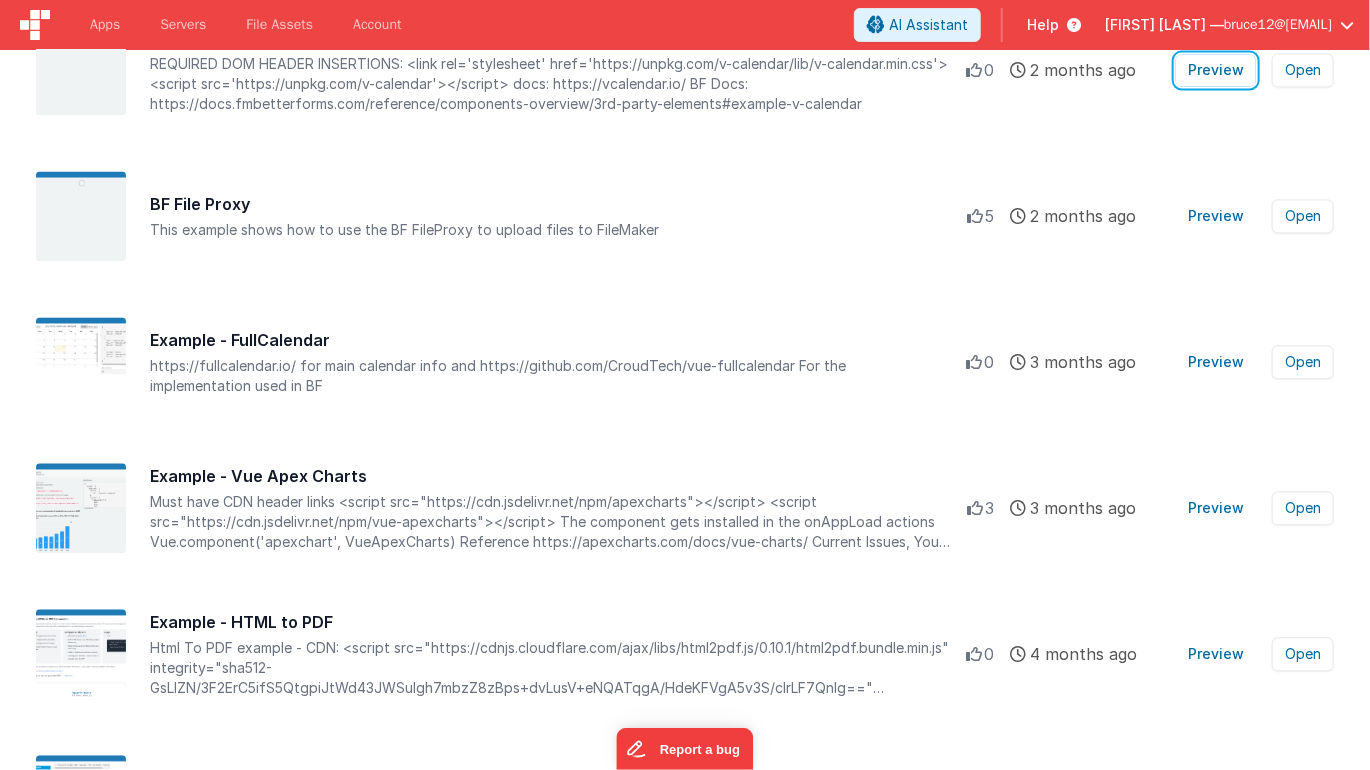 scroll, scrollTop: 1840, scrollLeft: 0, axis: vertical 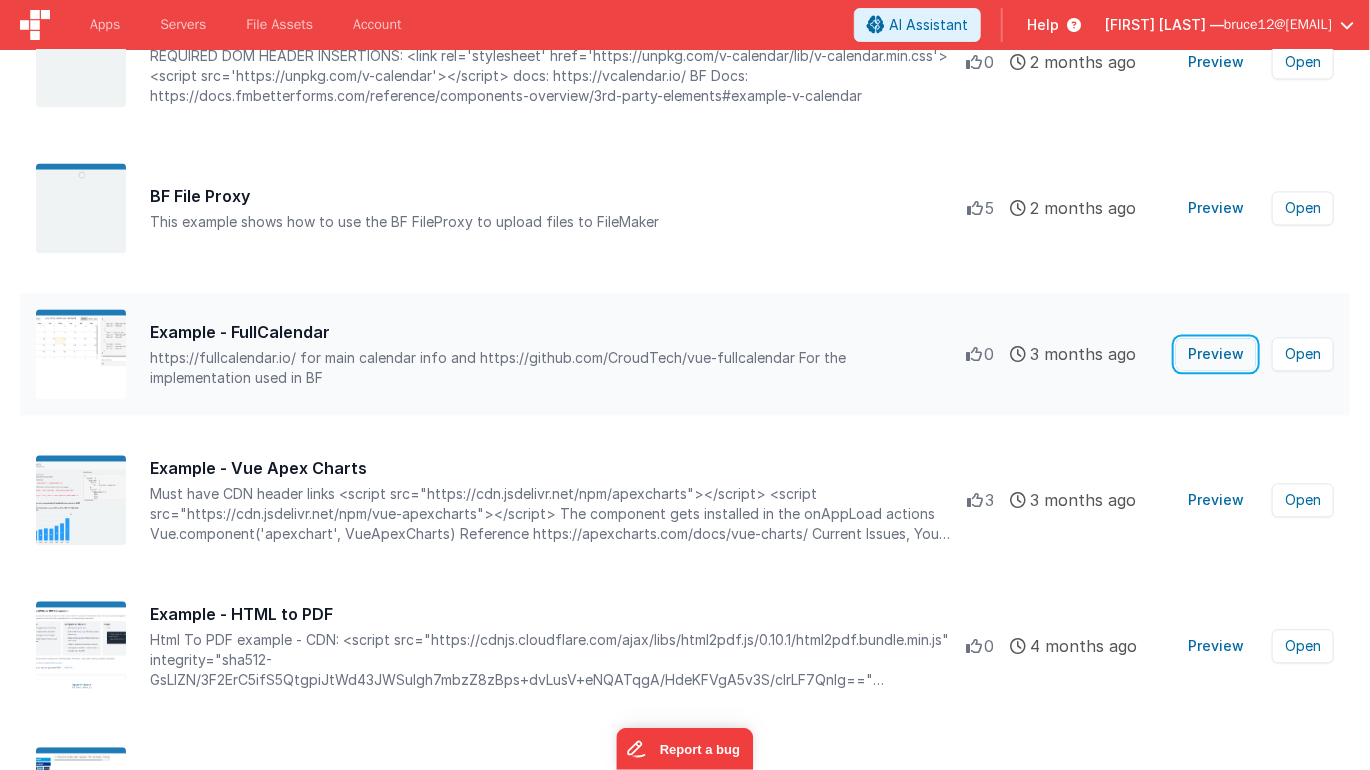 click on "Preview" at bounding box center [1216, 354] 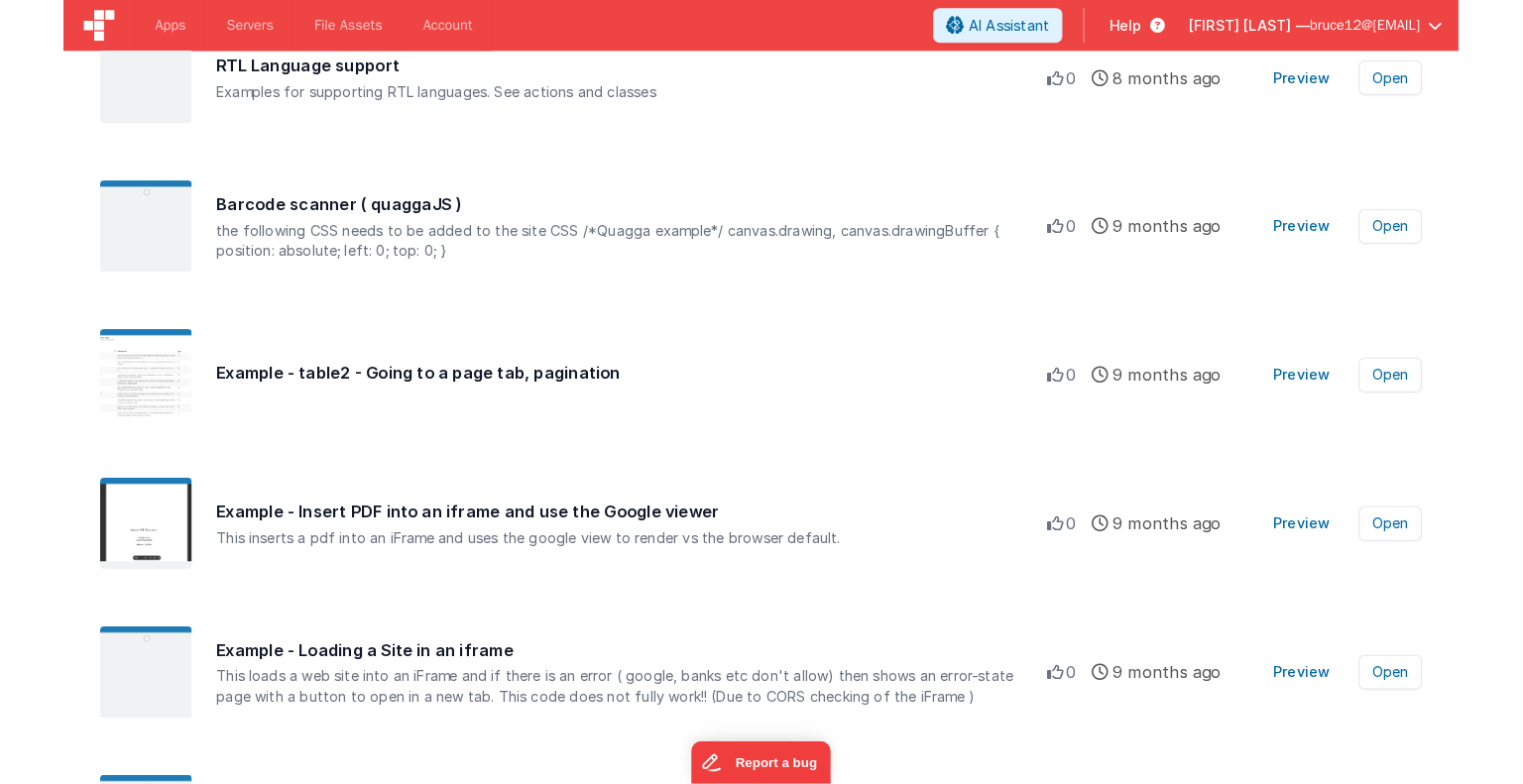 scroll, scrollTop: 3119, scrollLeft: 0, axis: vertical 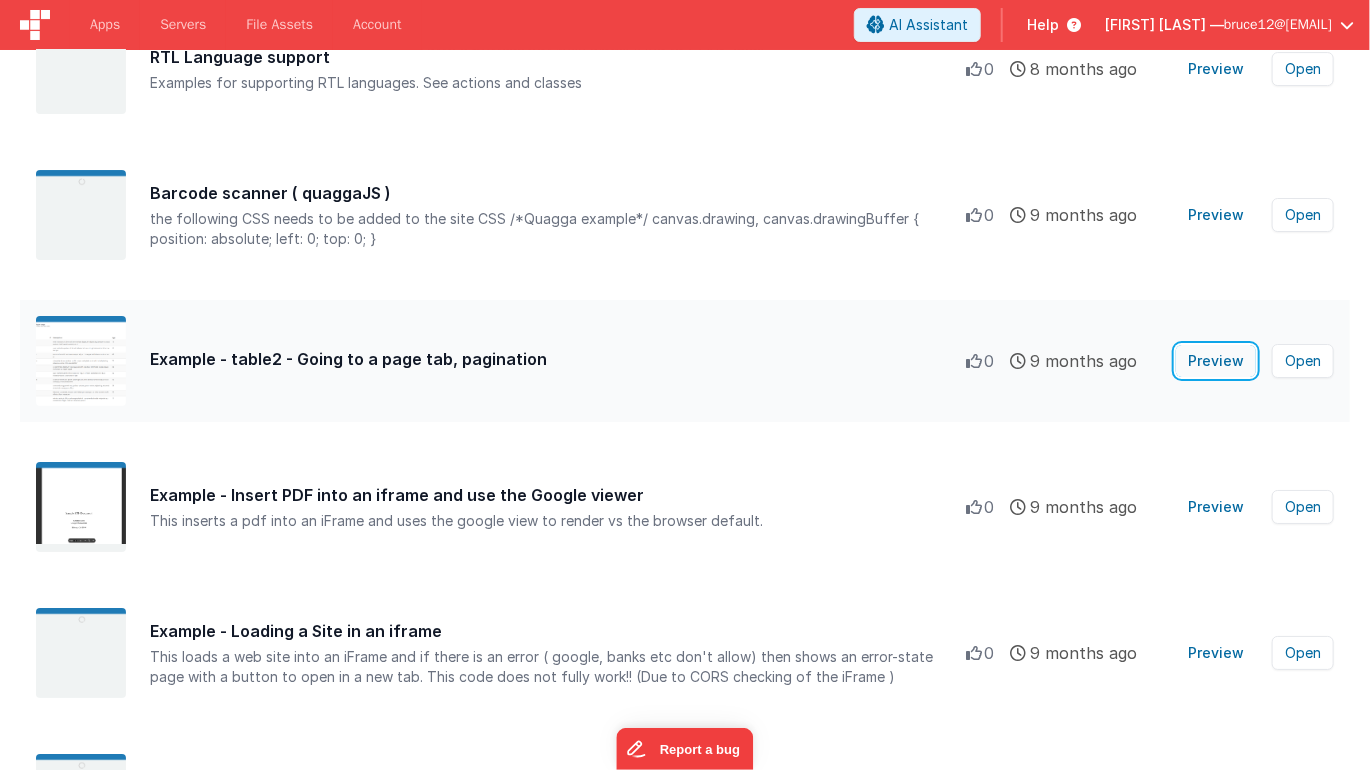 click on "Preview" at bounding box center [1216, 361] 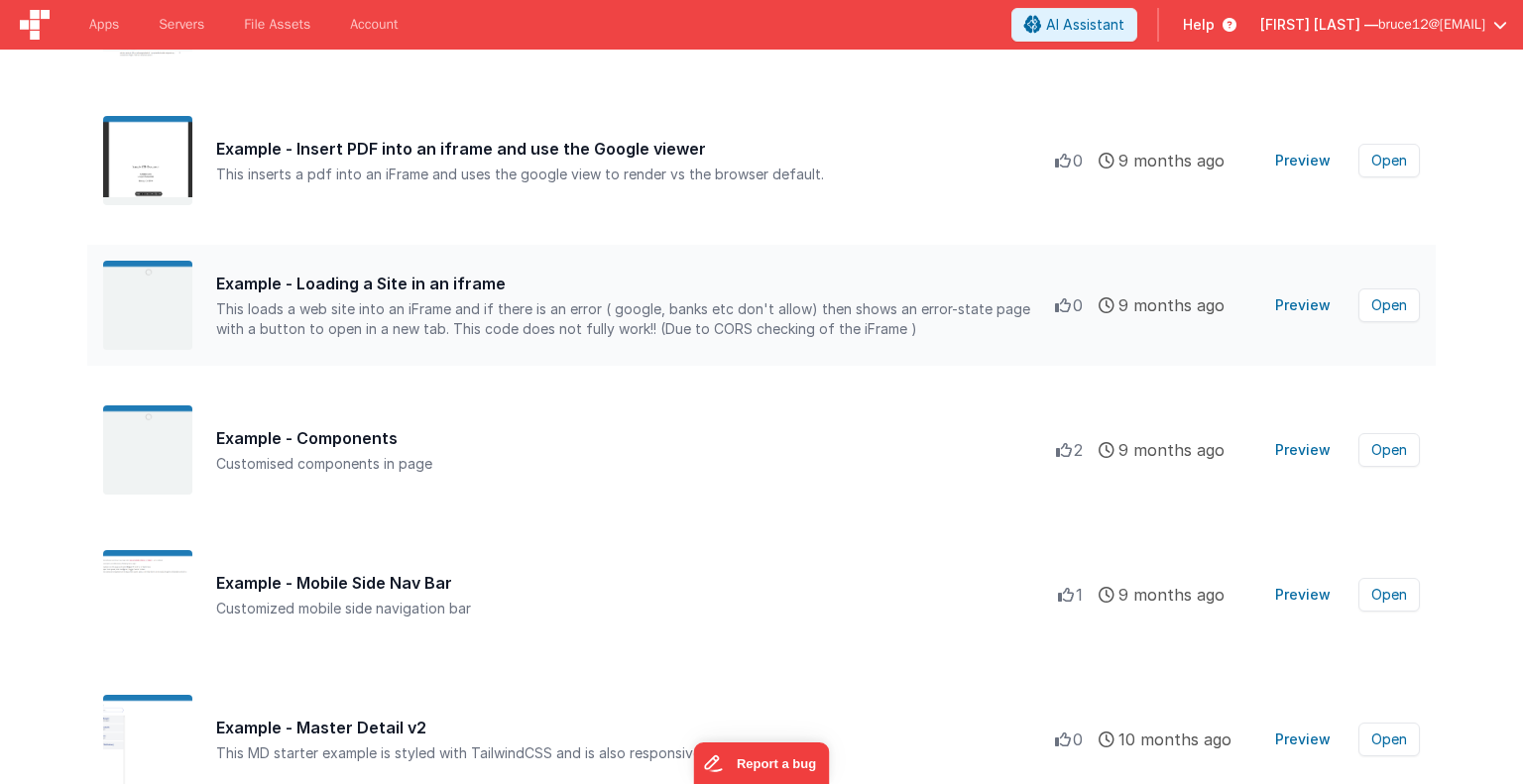 scroll, scrollTop: 3461, scrollLeft: 0, axis: vertical 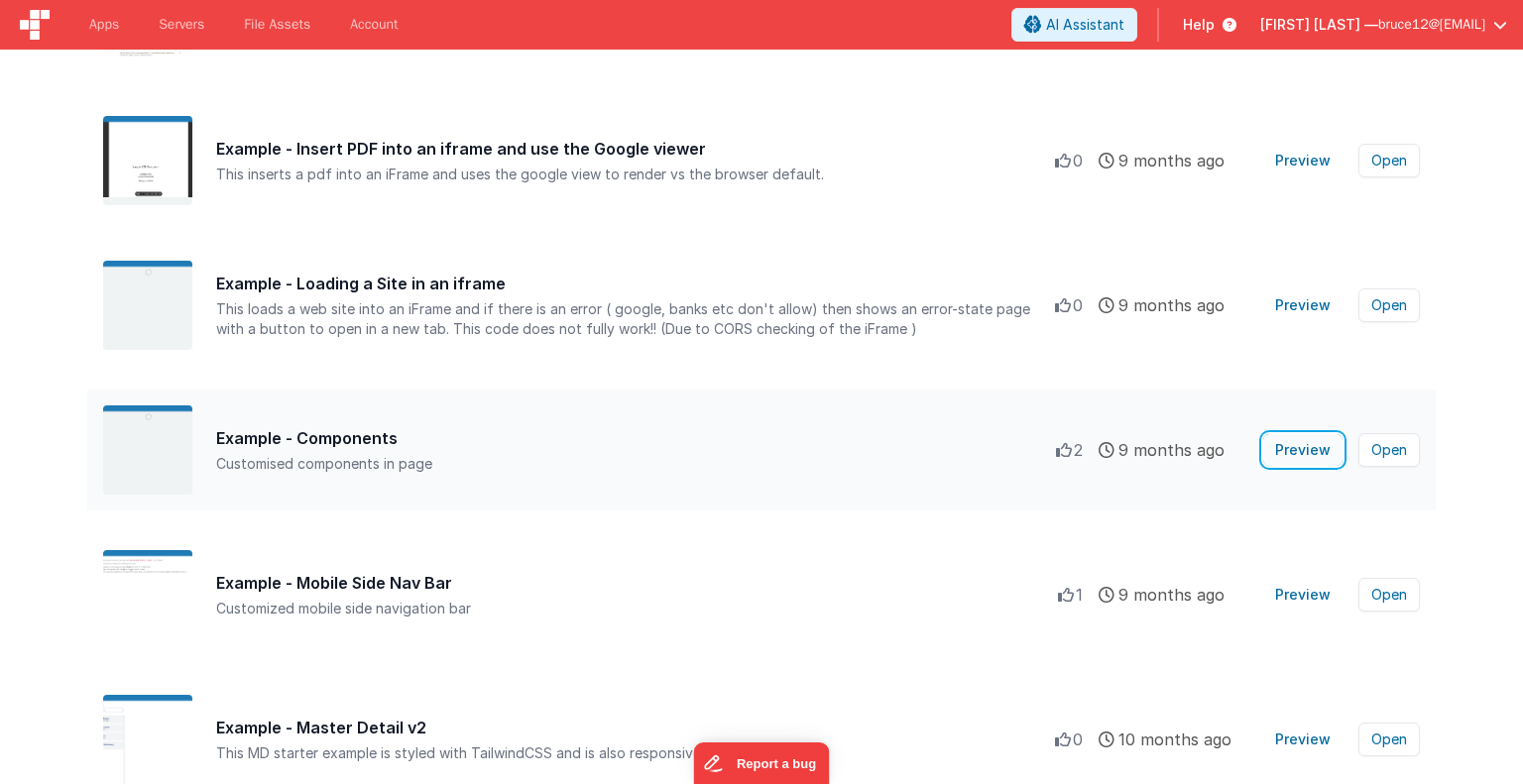 click on "Preview" at bounding box center [1303, 450] 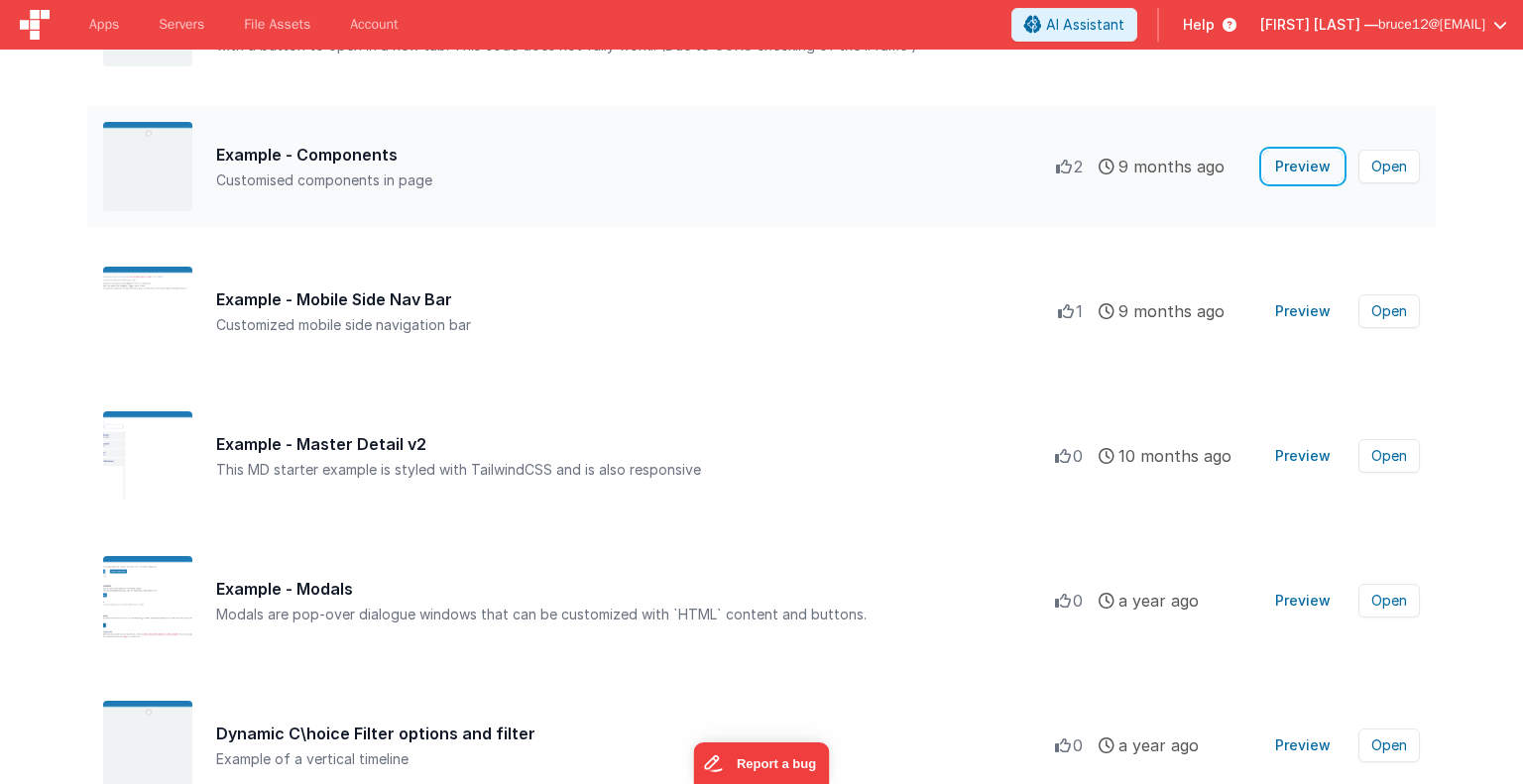 scroll, scrollTop: 3750, scrollLeft: 0, axis: vertical 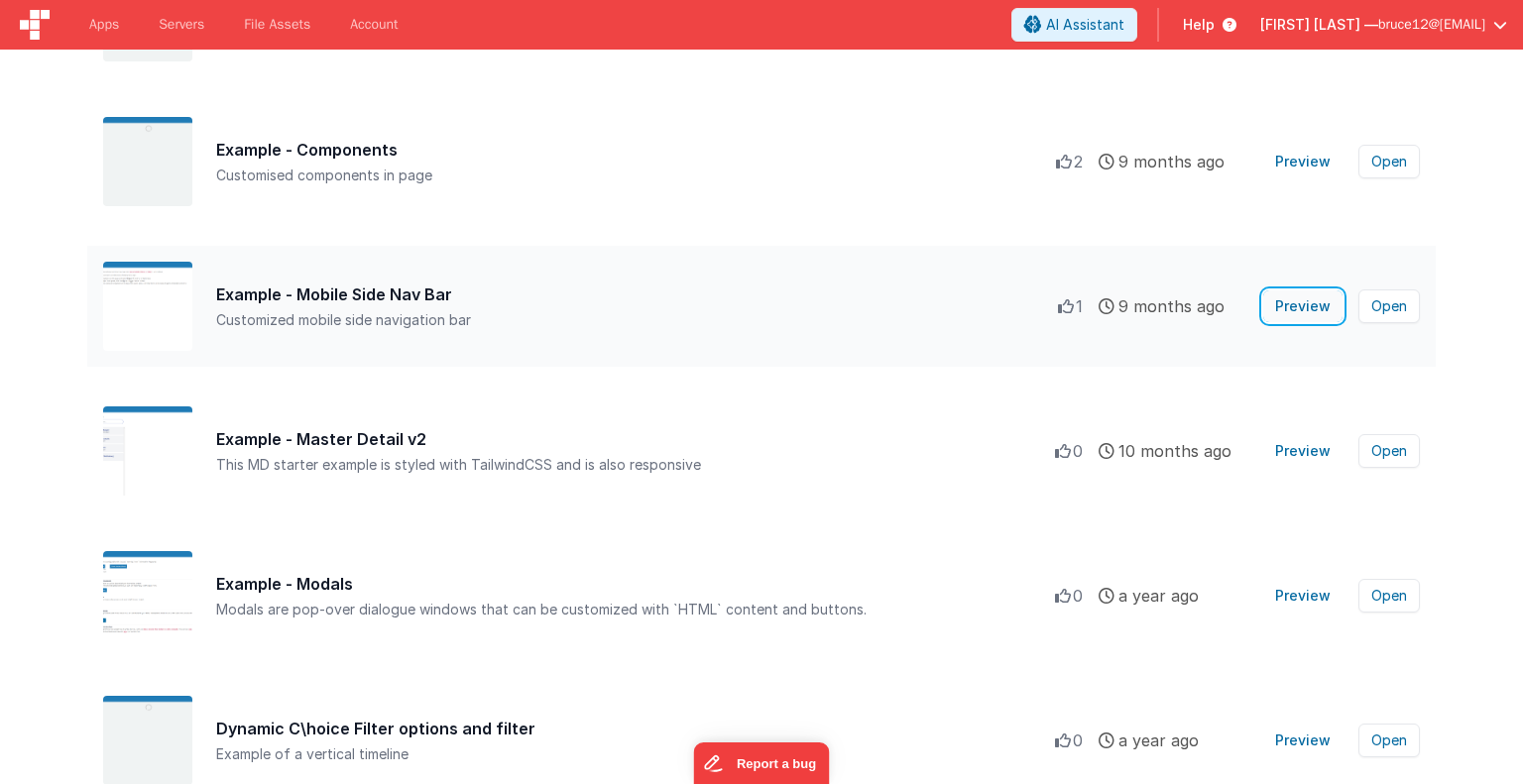 click on "Preview" at bounding box center (1303, 306) 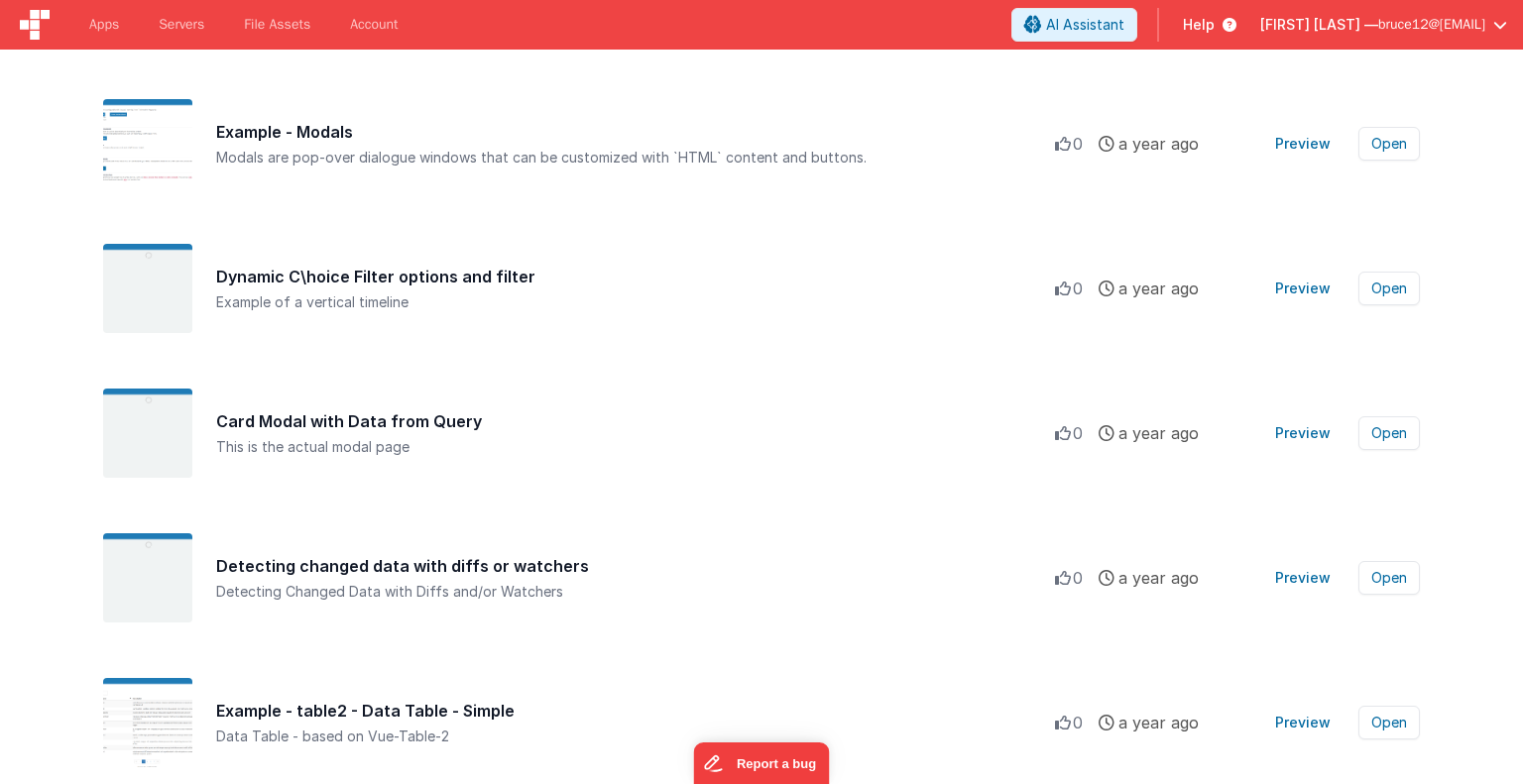 scroll, scrollTop: 4202, scrollLeft: 0, axis: vertical 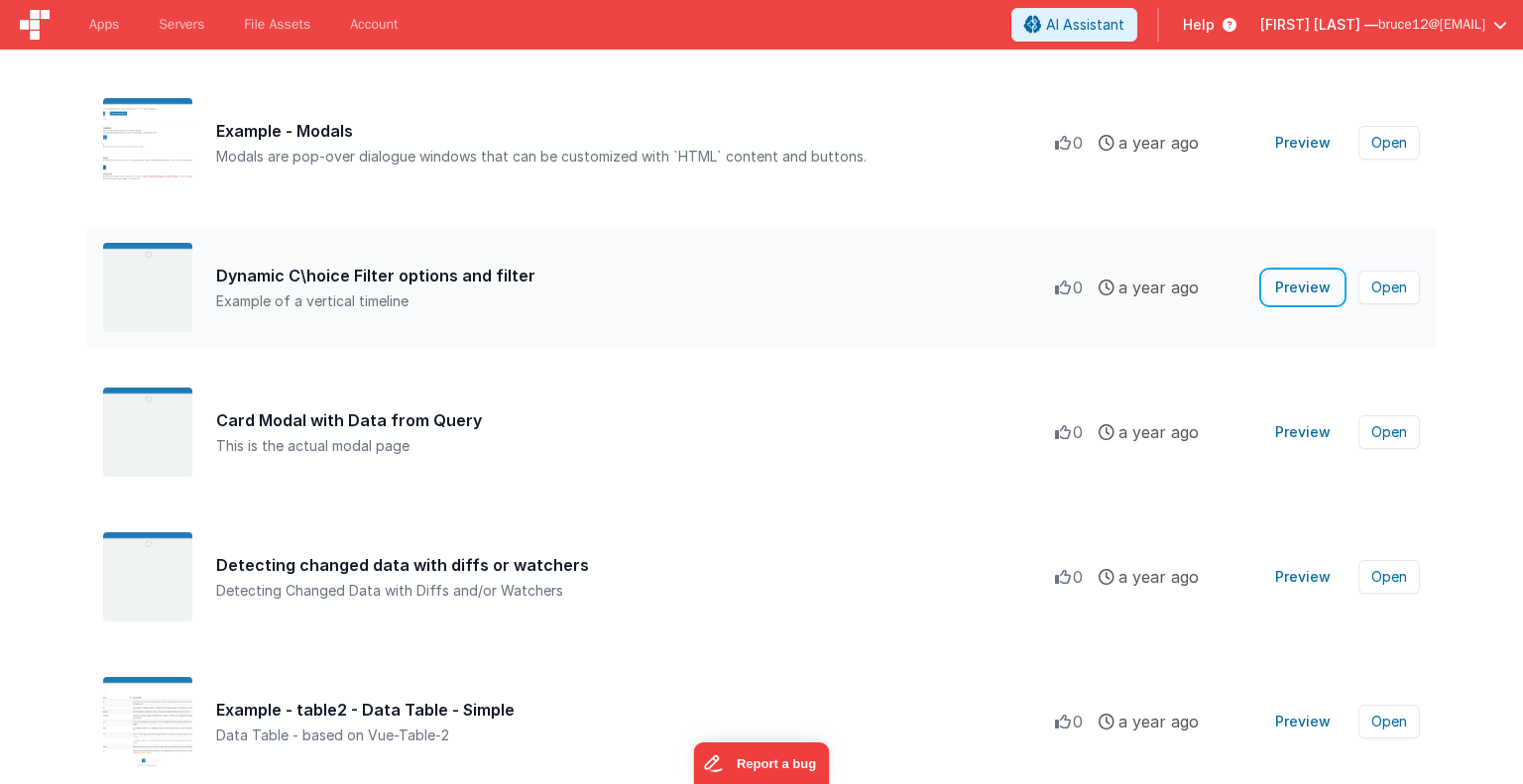 click on "Preview" at bounding box center [1303, 287] 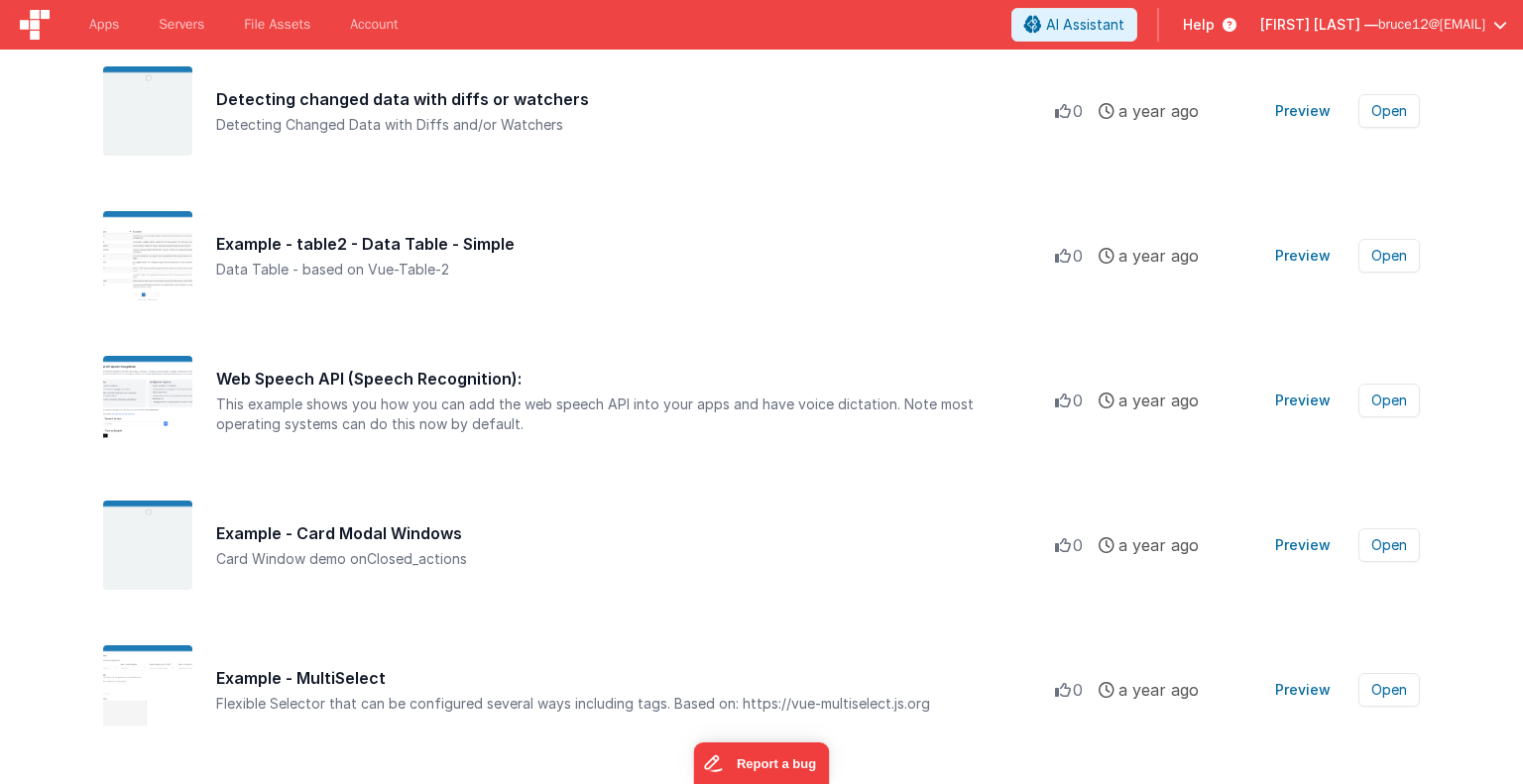 scroll, scrollTop: 4670, scrollLeft: 0, axis: vertical 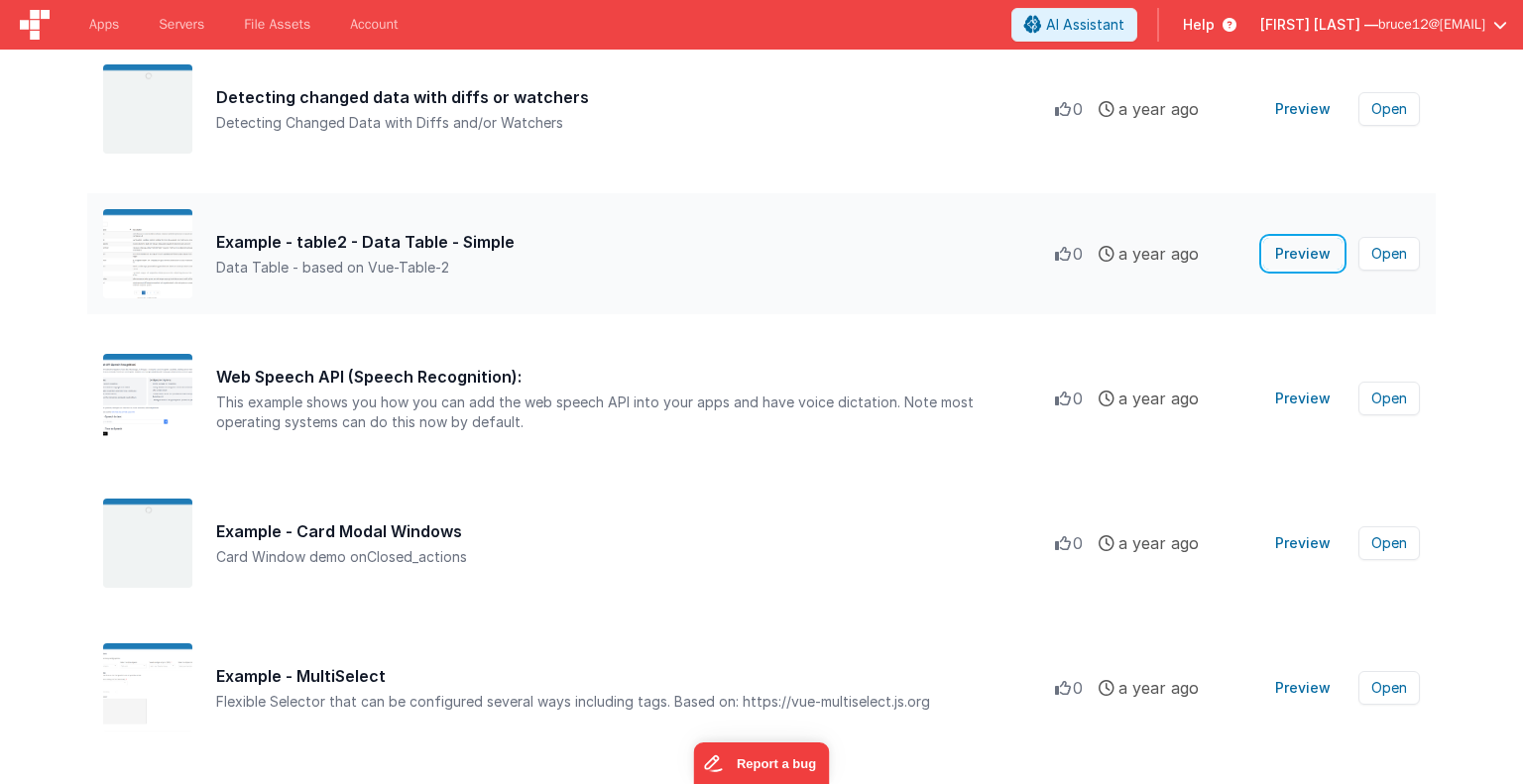 click on "Preview" at bounding box center [1303, 254] 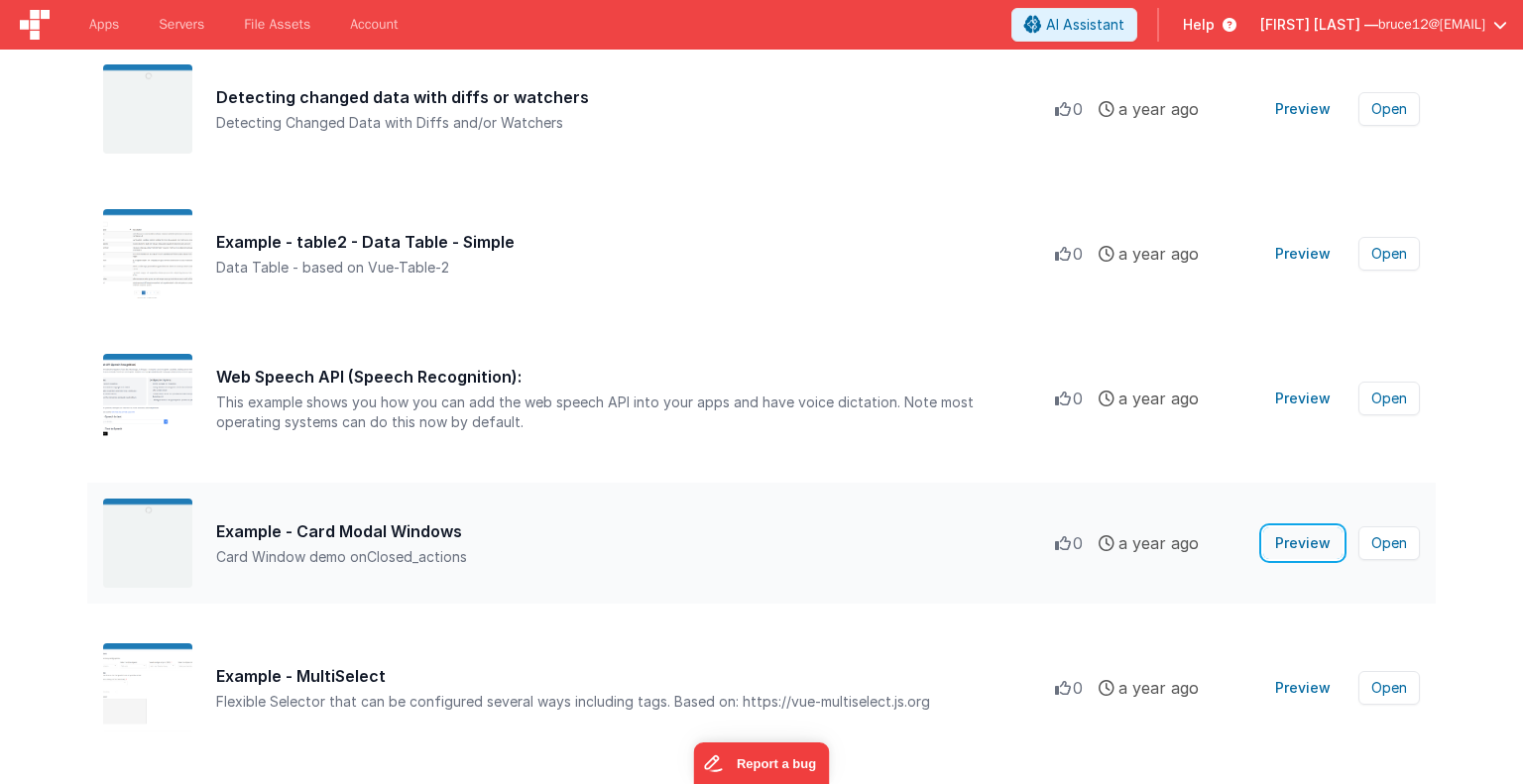 click on "Preview" at bounding box center [1303, 543] 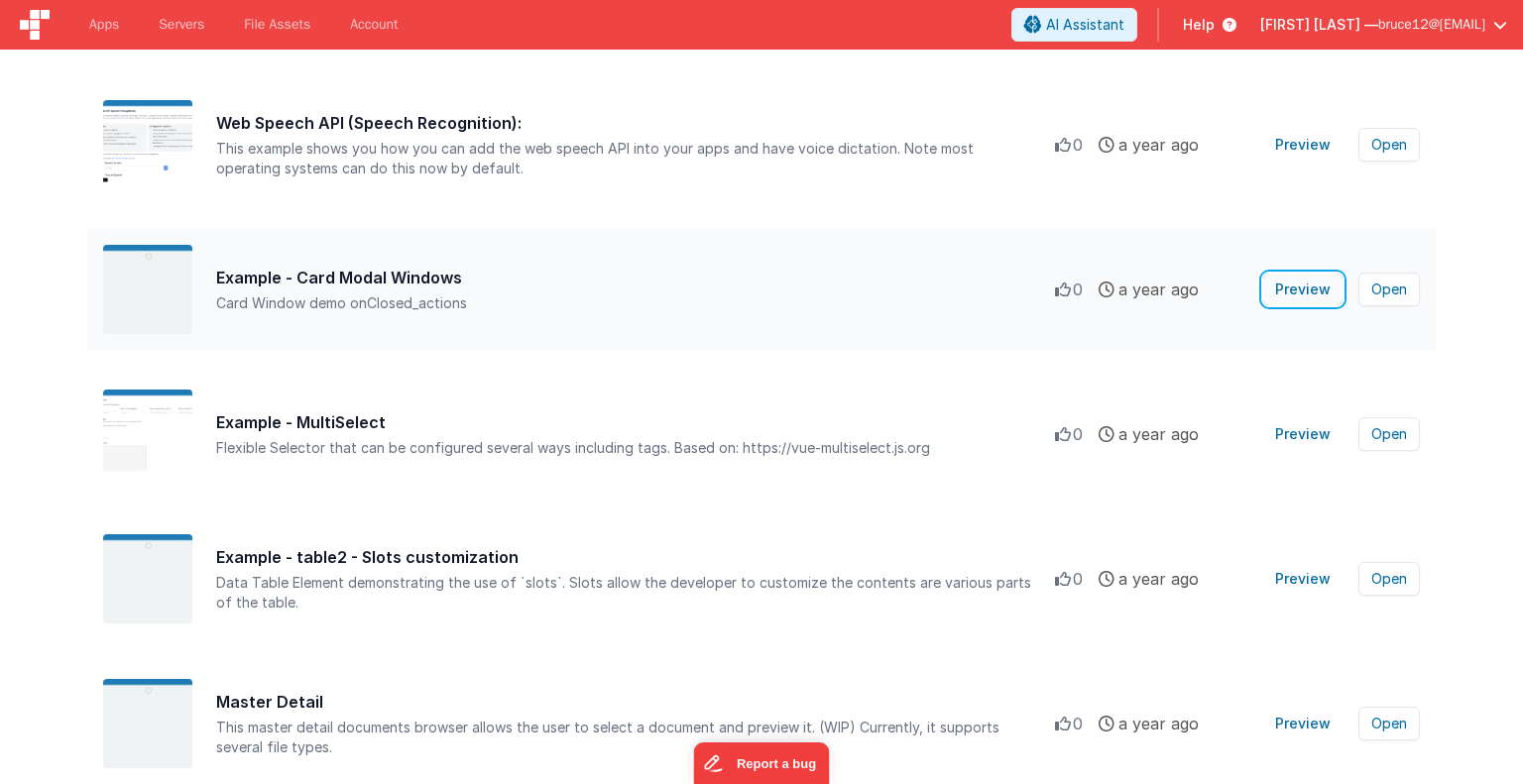 scroll, scrollTop: 4932, scrollLeft: 0, axis: vertical 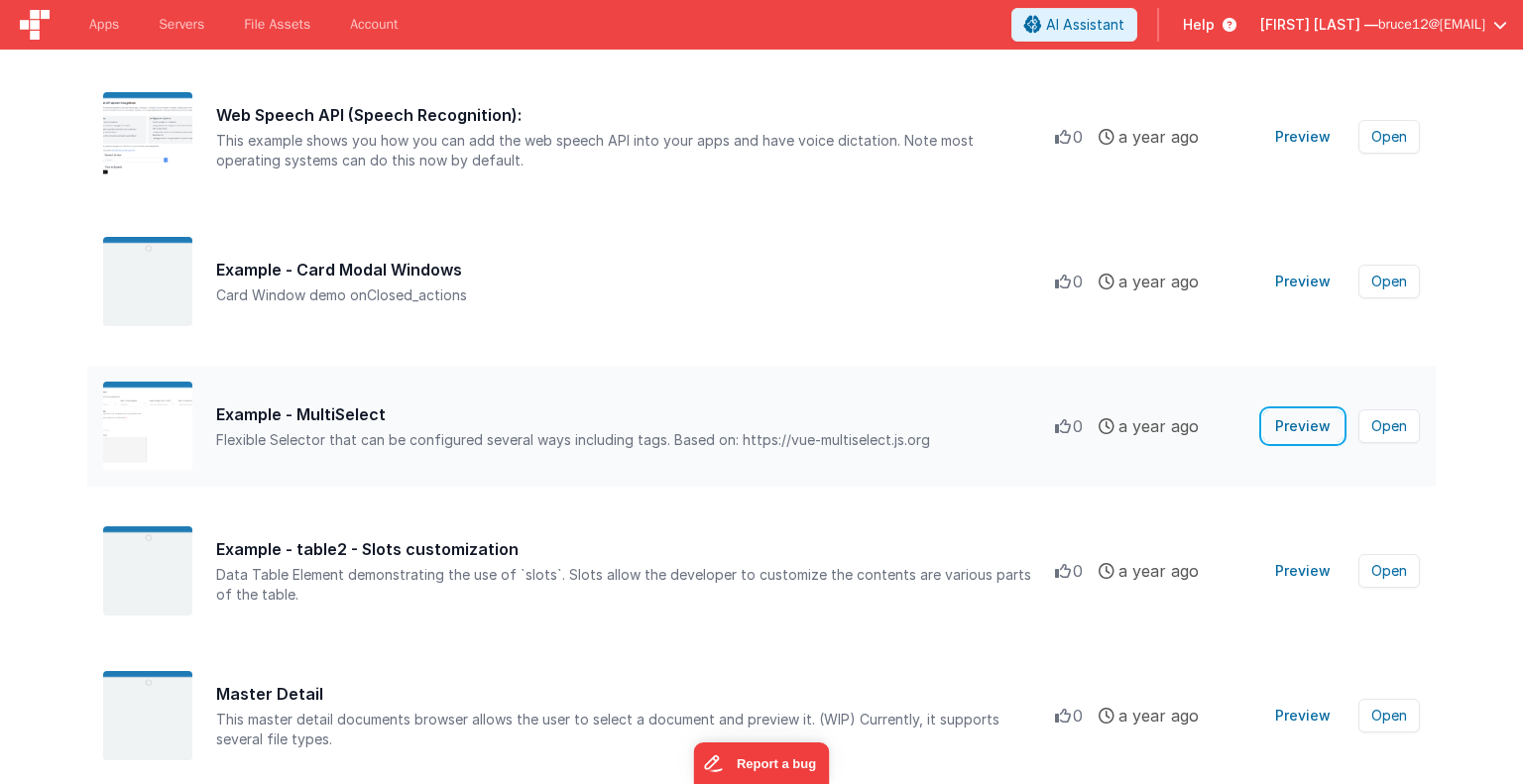 click on "Preview" at bounding box center [1303, 426] 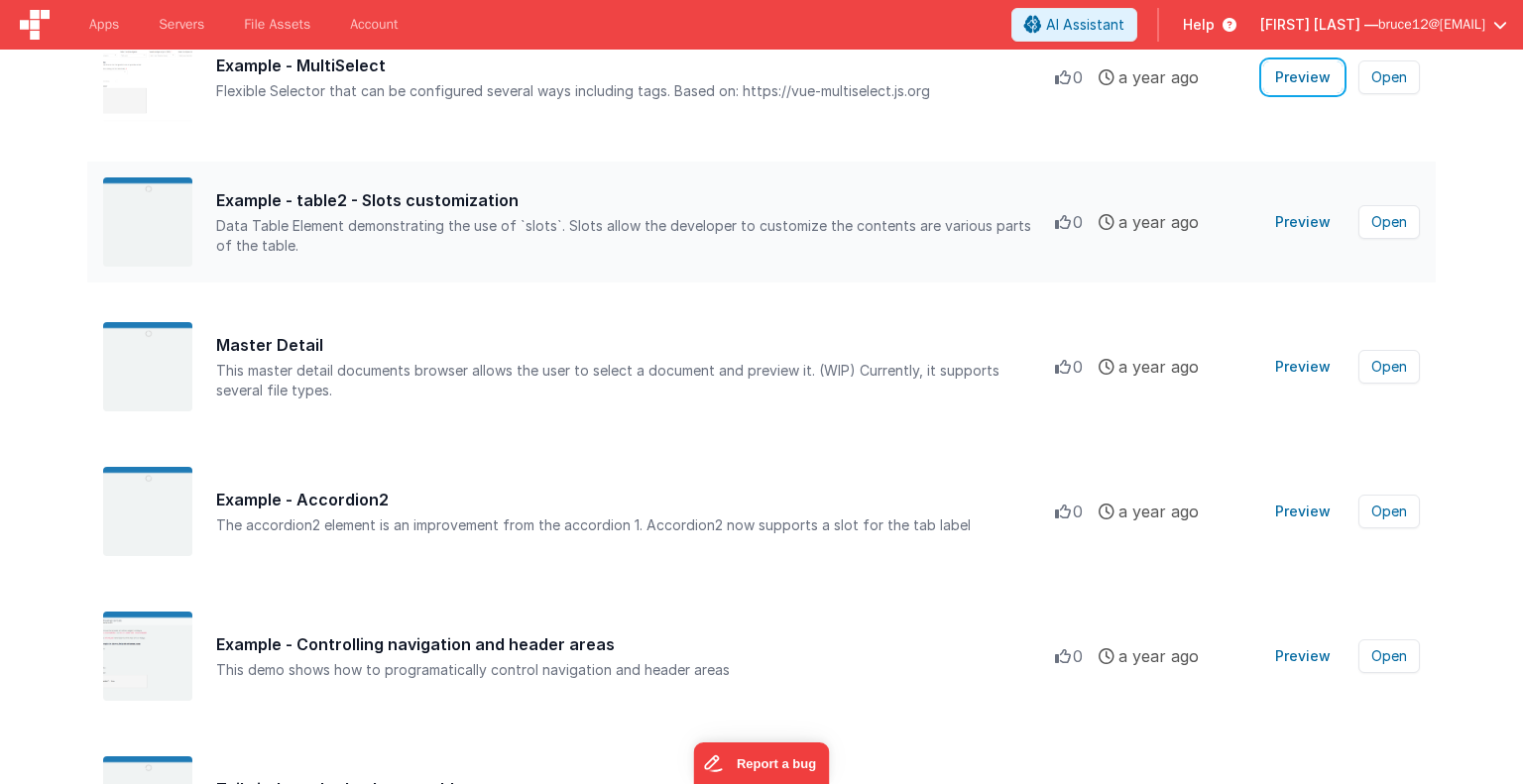 scroll, scrollTop: 5289, scrollLeft: 0, axis: vertical 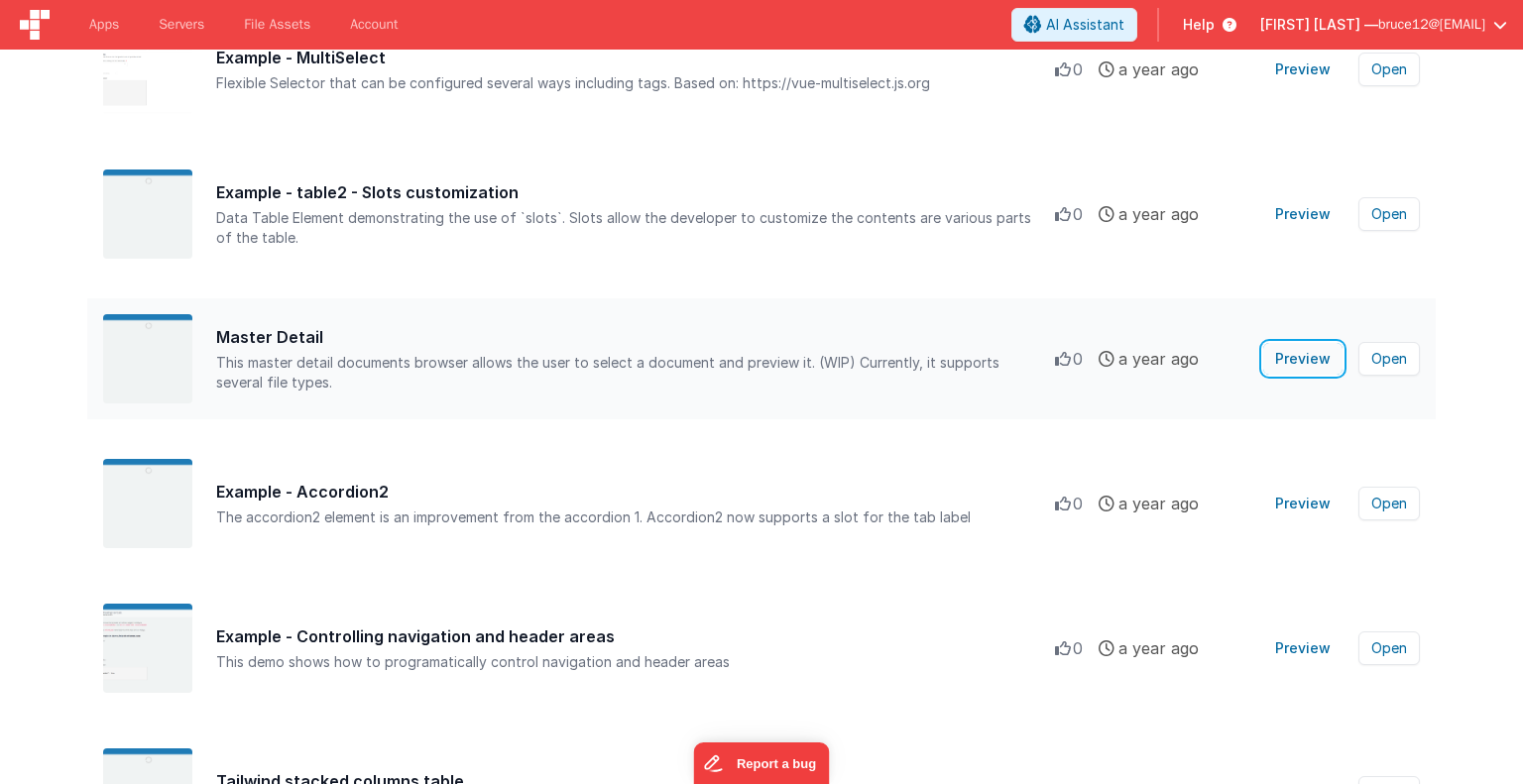 click on "Preview" at bounding box center [1303, 359] 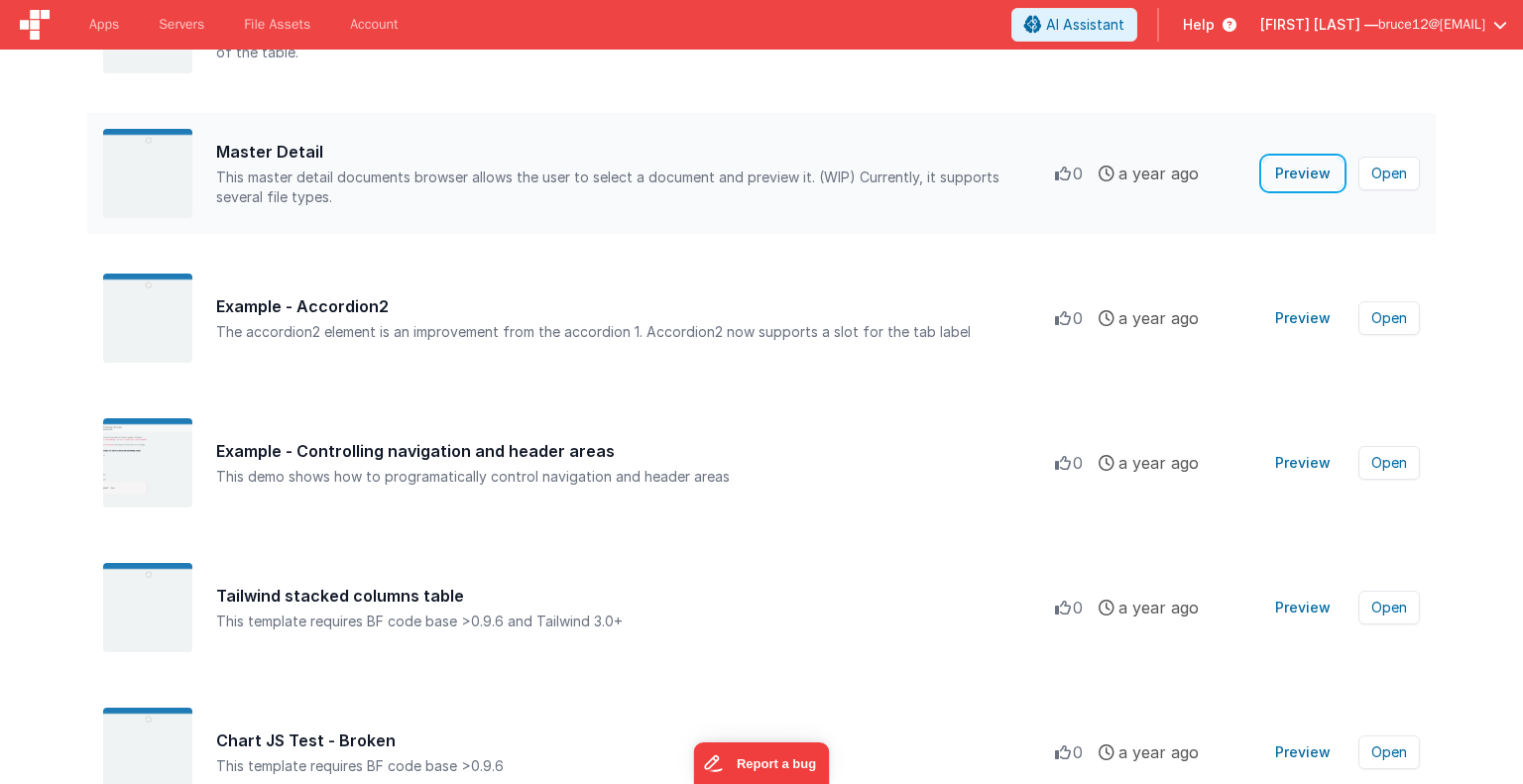 scroll, scrollTop: 5479, scrollLeft: 0, axis: vertical 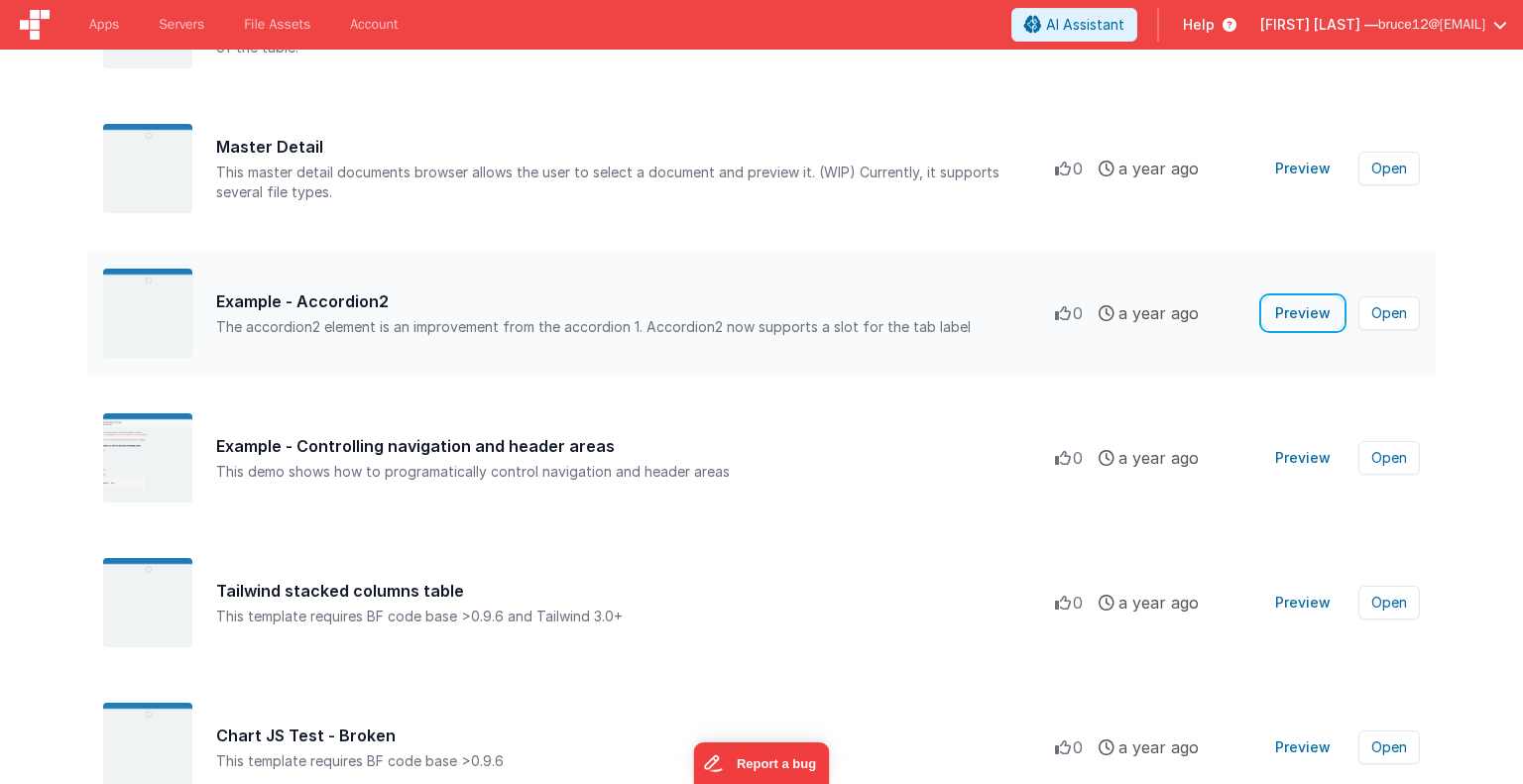 click on "Preview" at bounding box center (1303, 313) 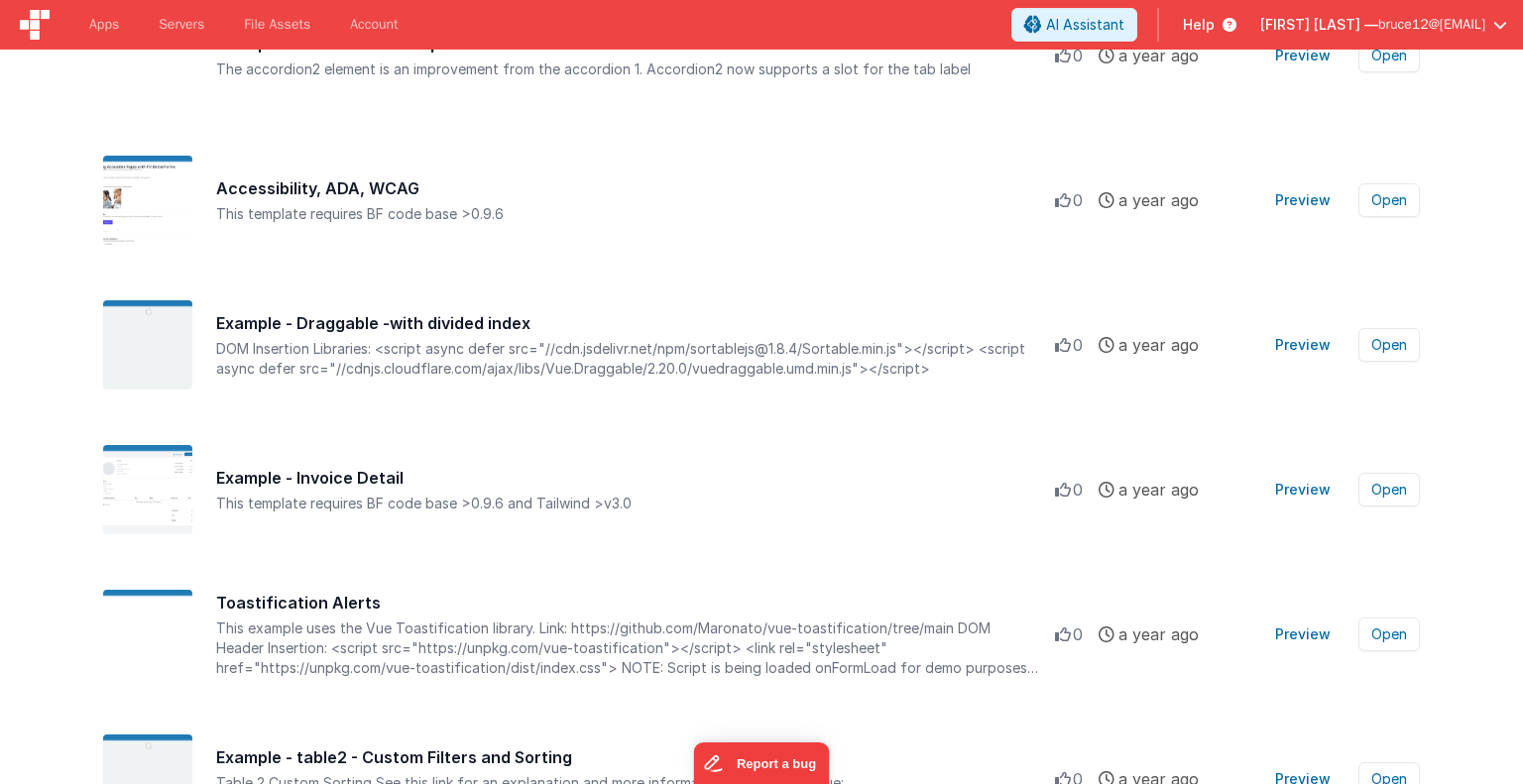 scroll, scrollTop: 6330, scrollLeft: 0, axis: vertical 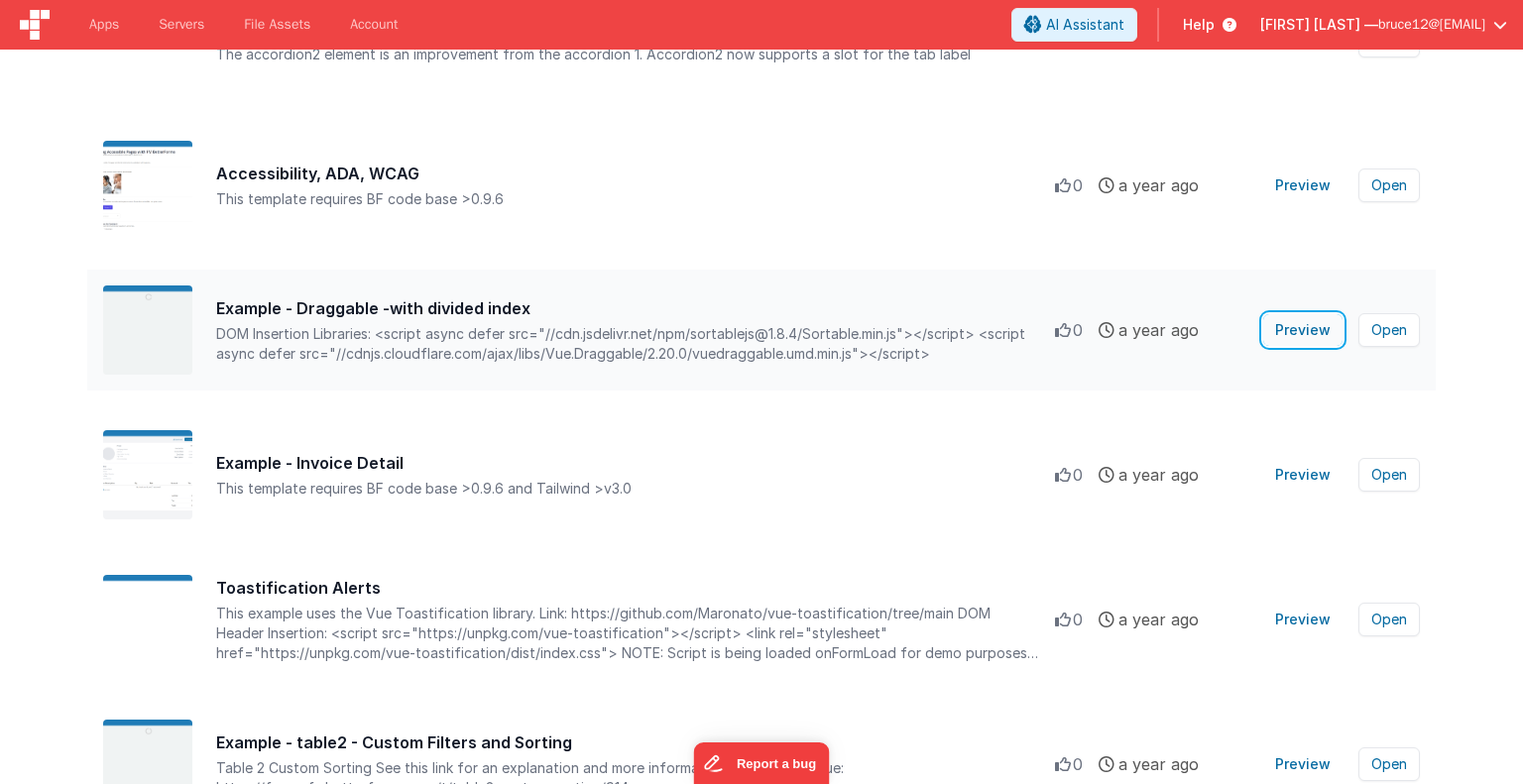 click on "Preview" at bounding box center (1303, 330) 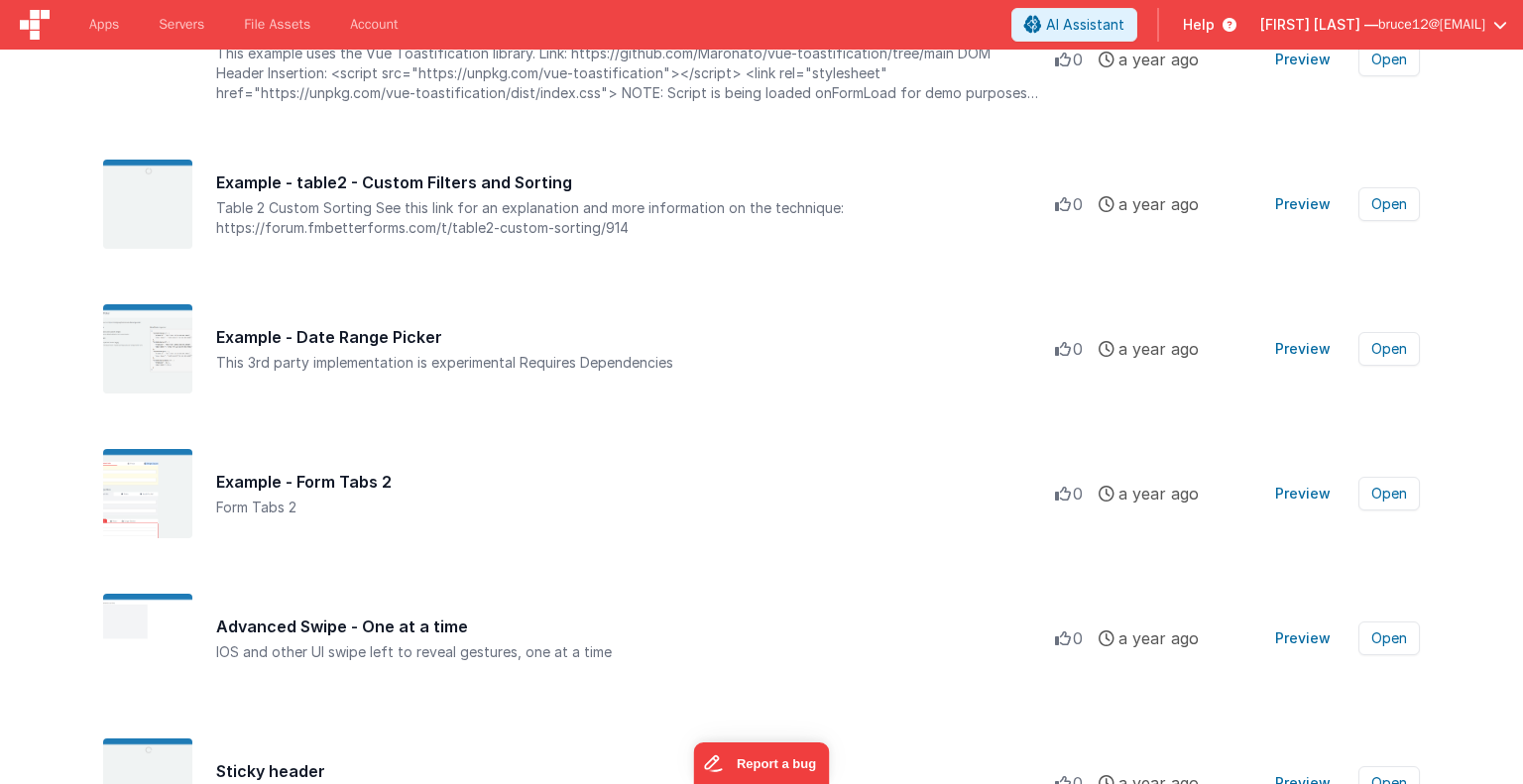 scroll, scrollTop: 6890, scrollLeft: 0, axis: vertical 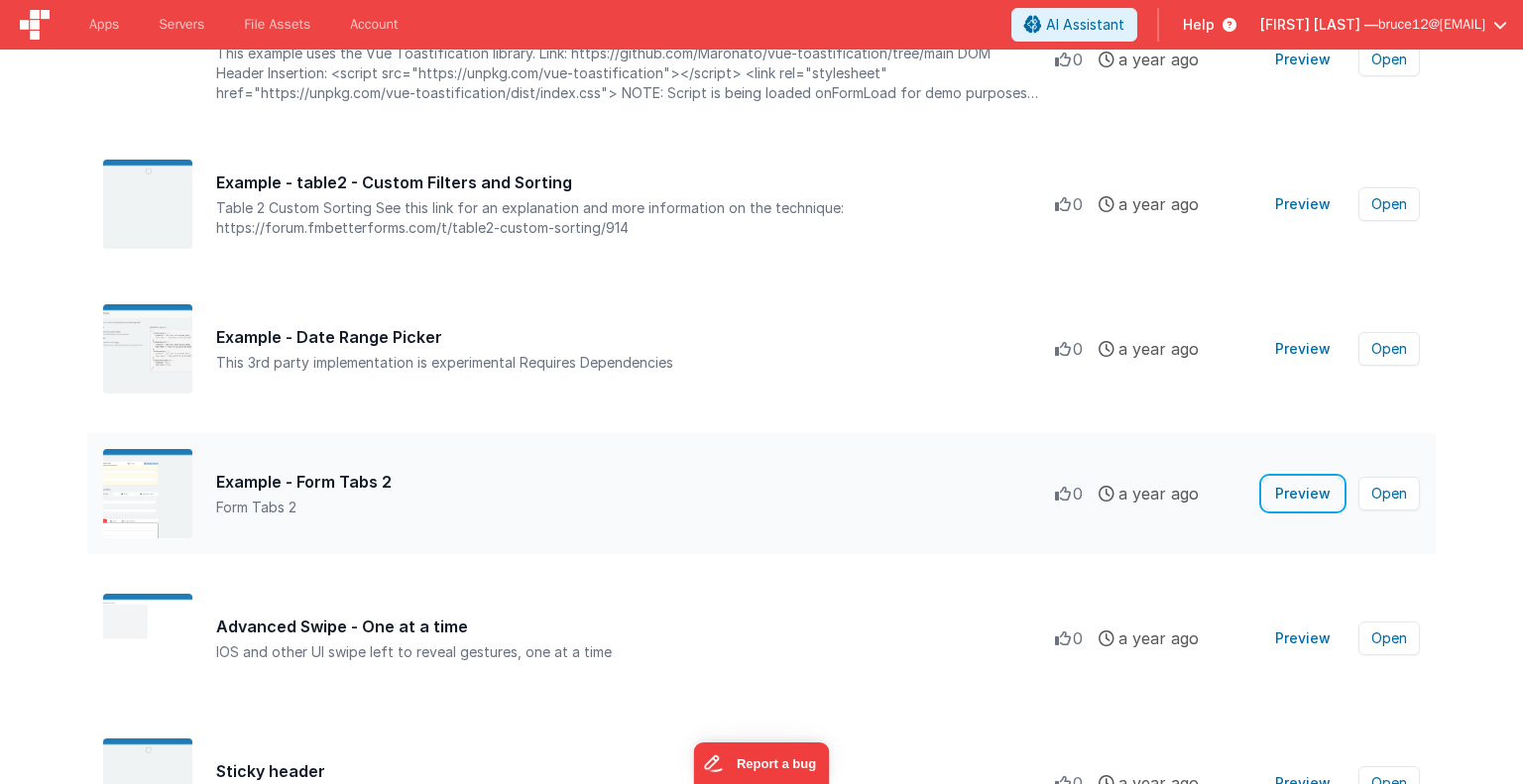 click on "Preview" at bounding box center (1303, 494) 